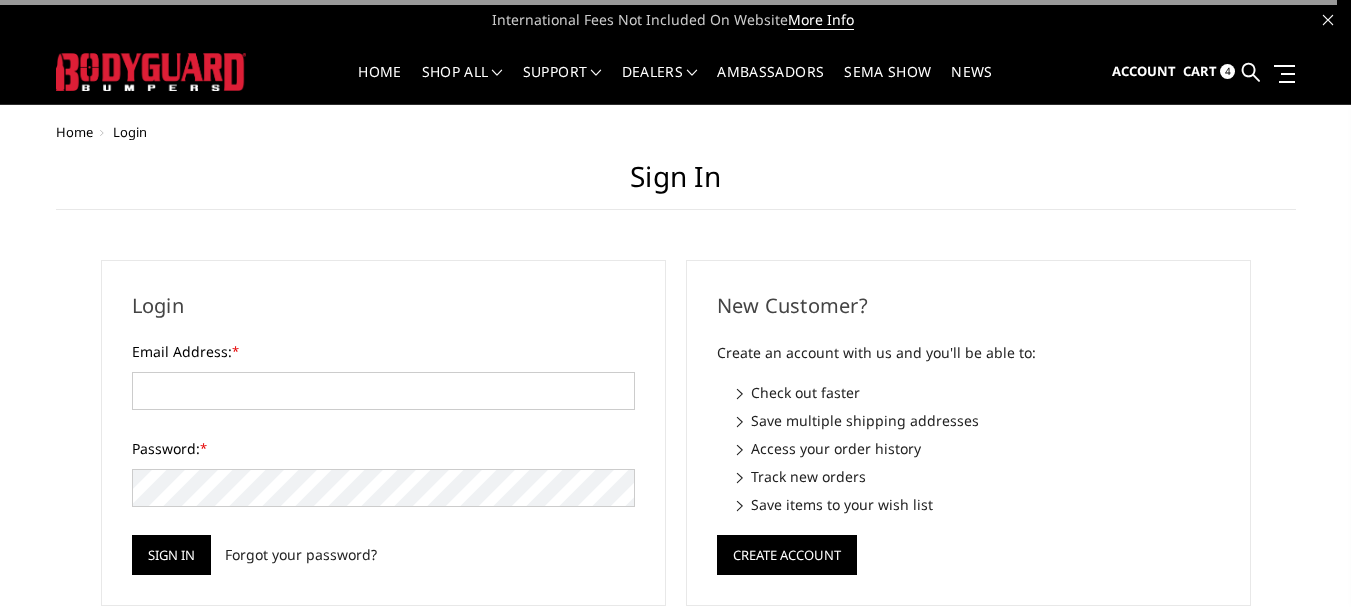 scroll, scrollTop: 0, scrollLeft: 0, axis: both 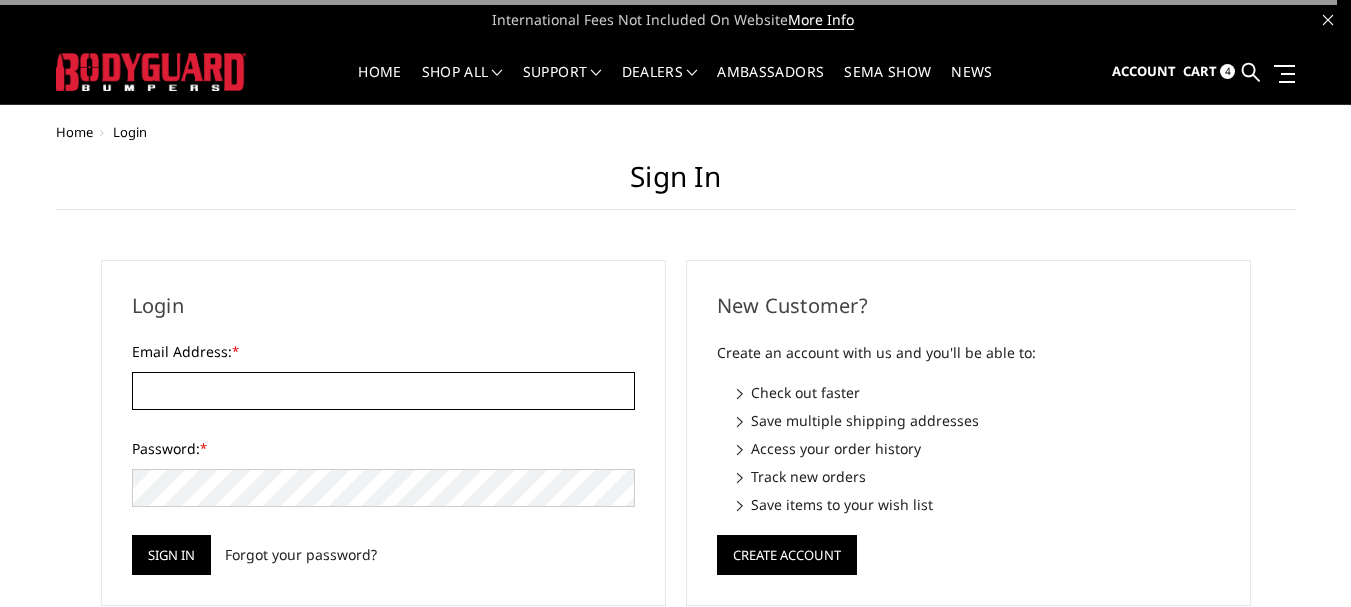 type on "[EMAIL]" 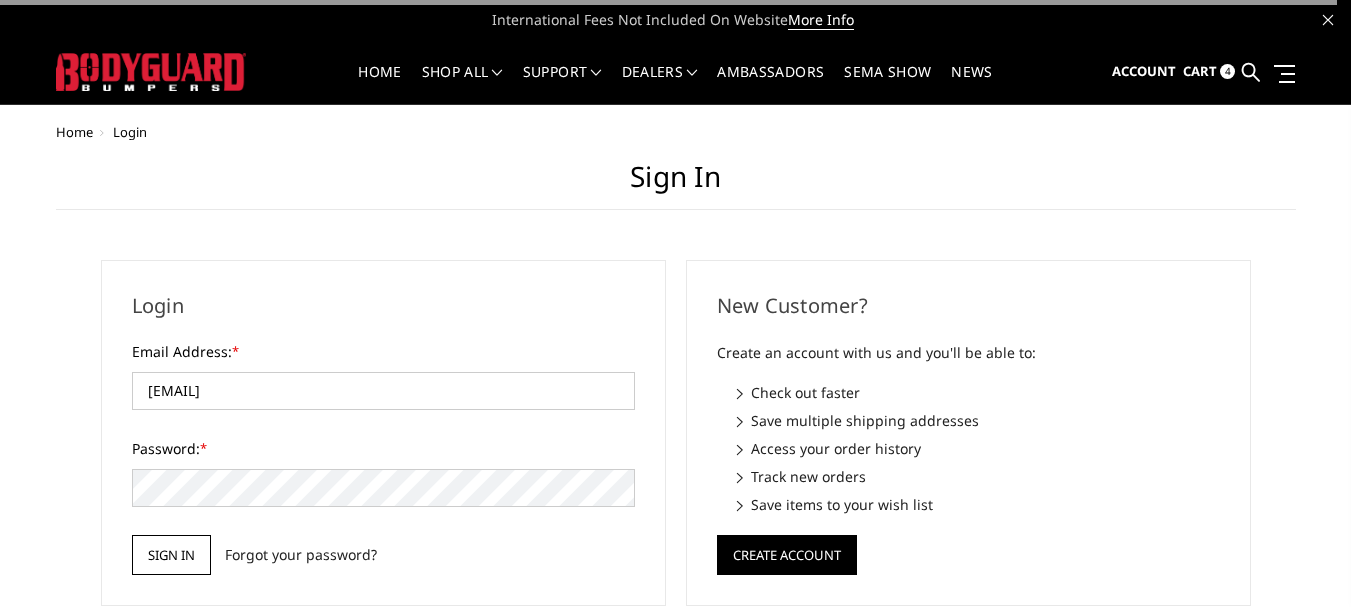 click on "Sign in" at bounding box center [171, 555] 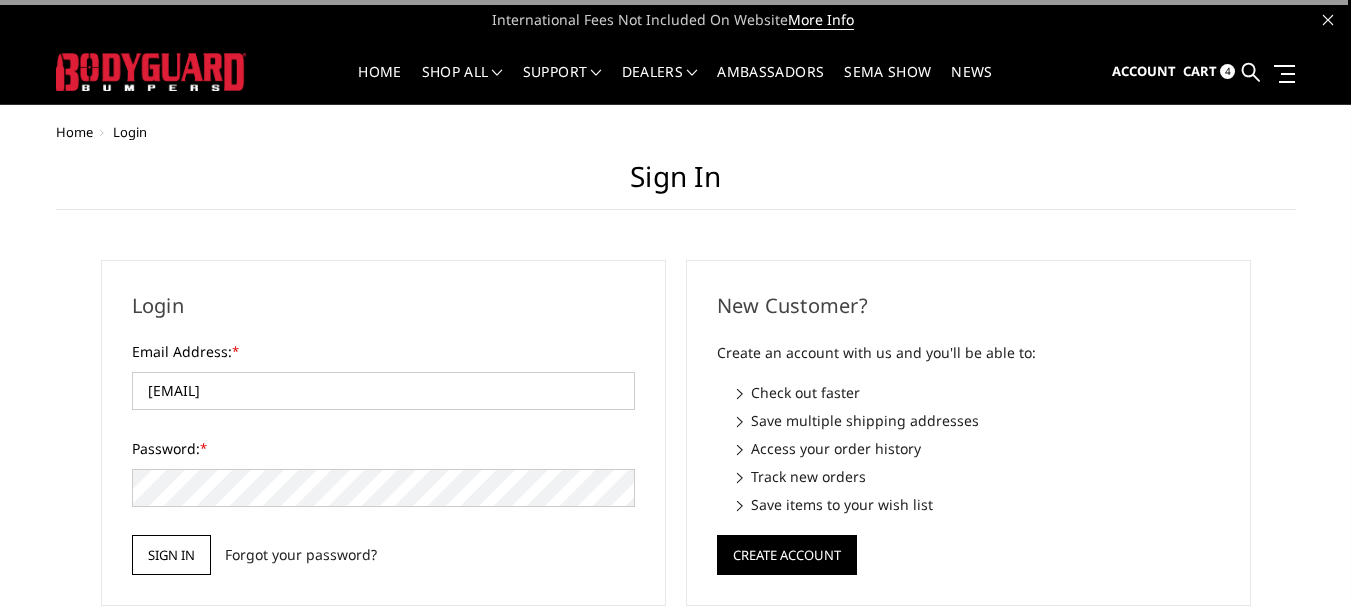 scroll, scrollTop: 0, scrollLeft: 0, axis: both 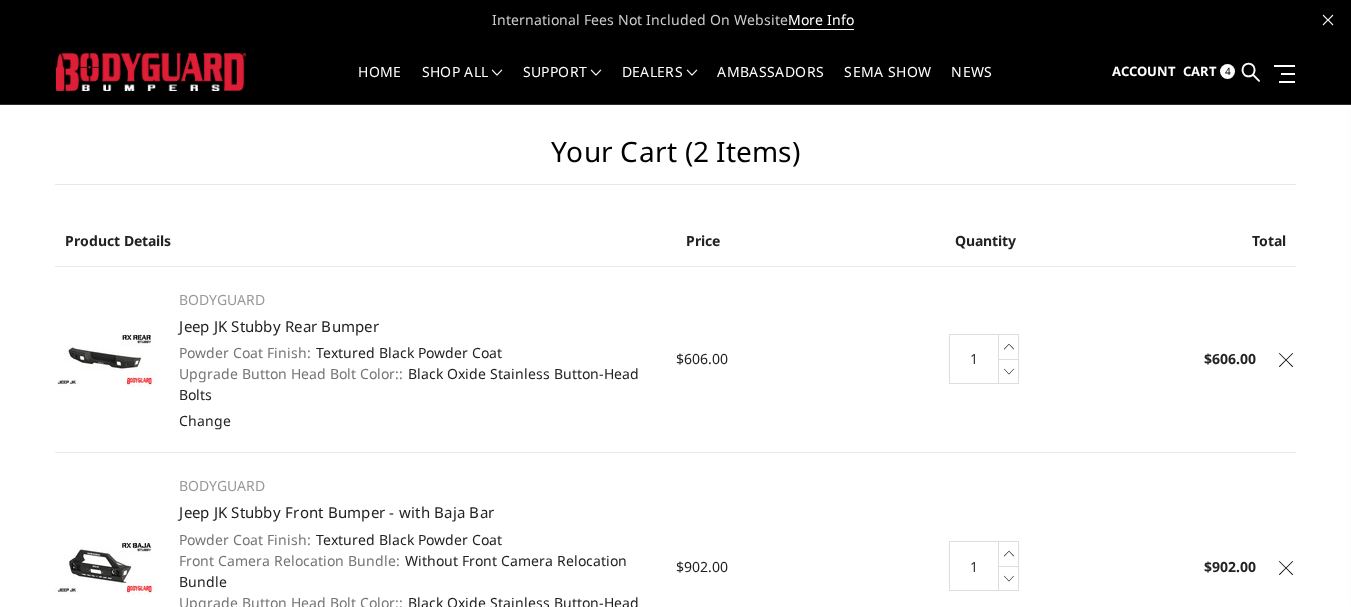 click at bounding box center (1286, 360) 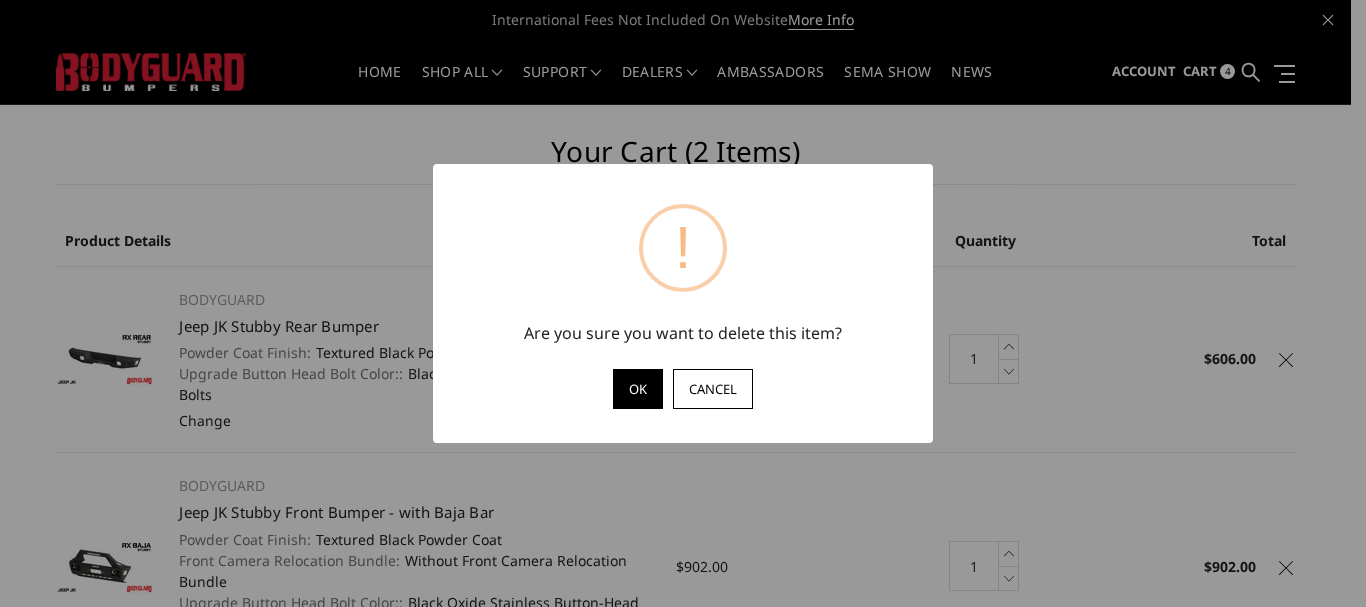 click on "OK" at bounding box center (638, 389) 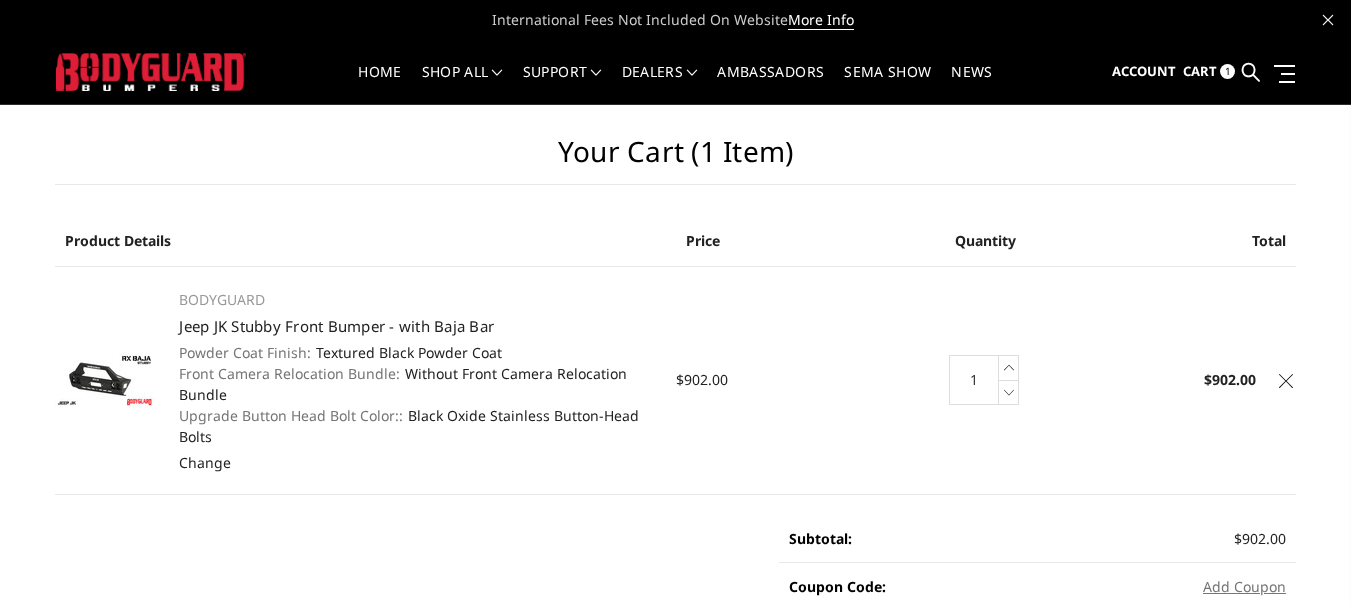 click at bounding box center [1286, 381] 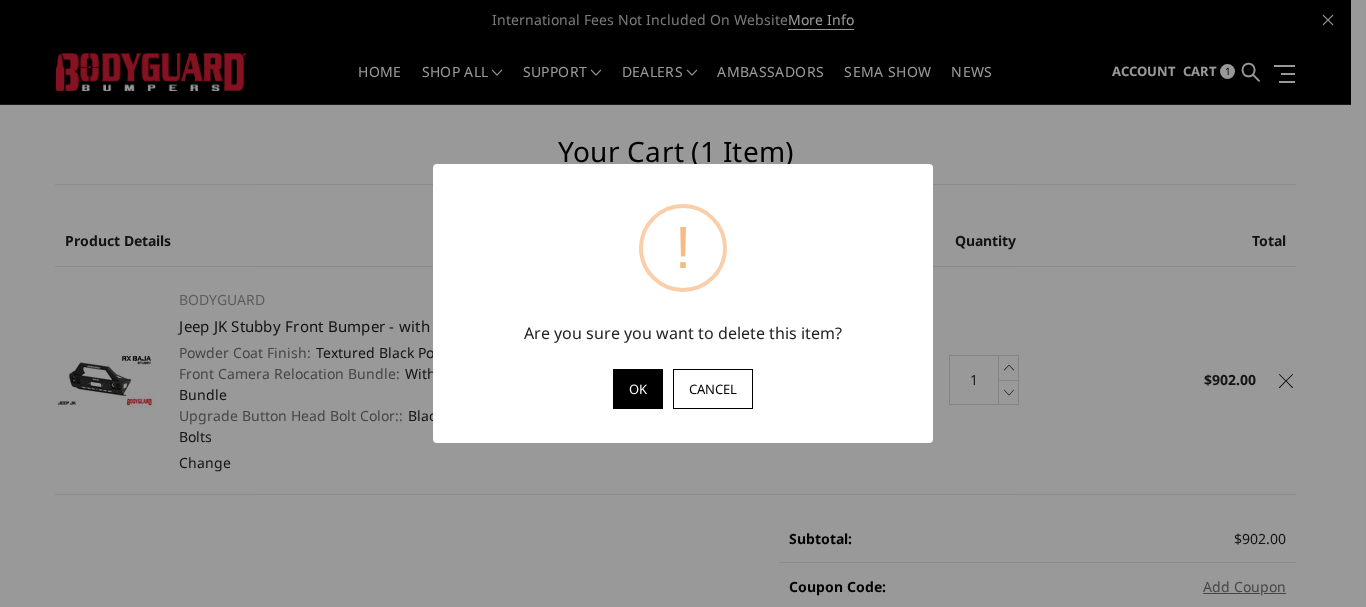 click on "OK" at bounding box center [638, 389] 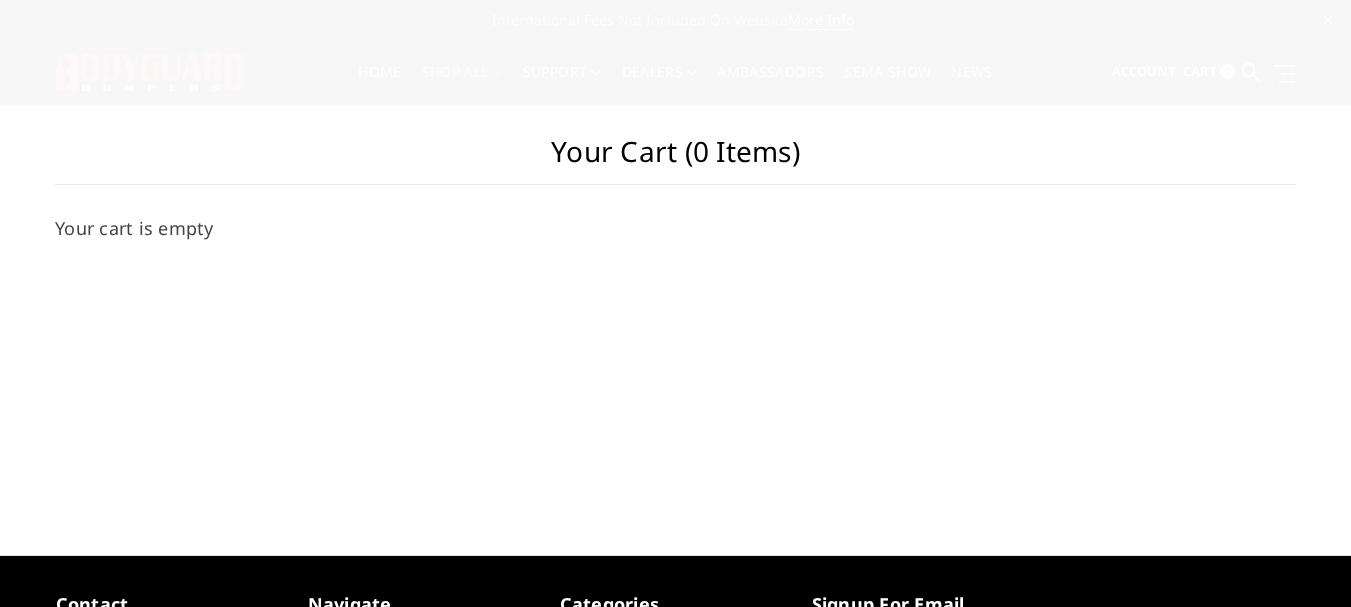 scroll, scrollTop: 0, scrollLeft: 0, axis: both 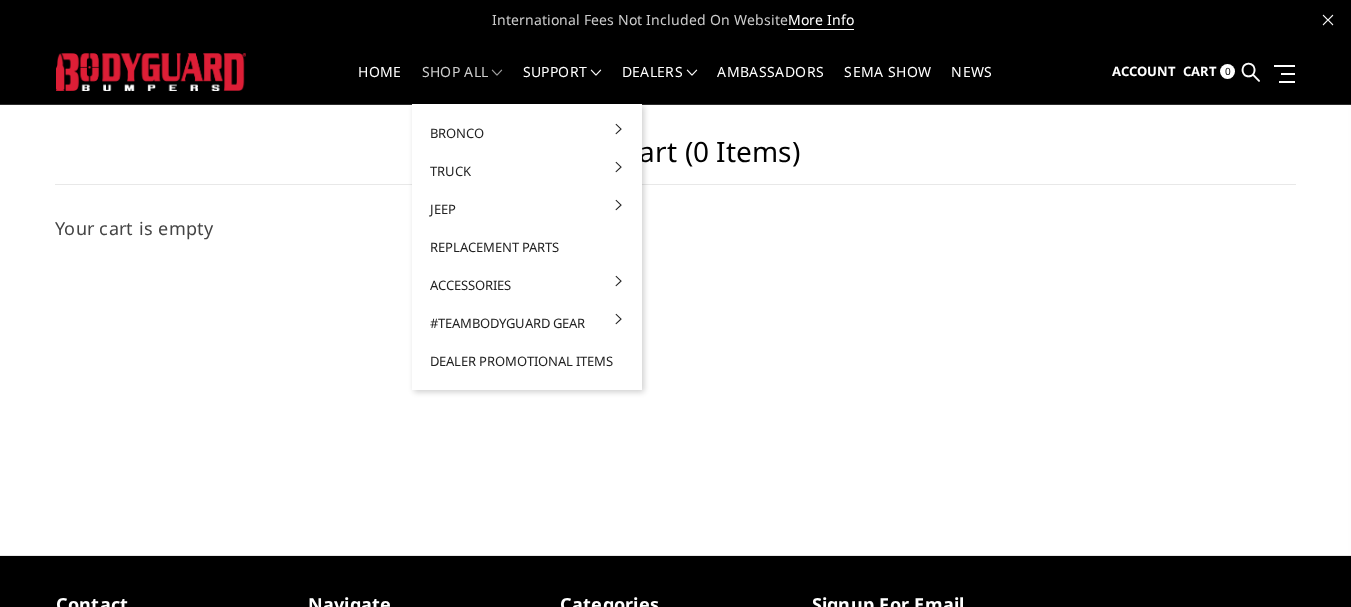 click on "shop all" at bounding box center (462, 84) 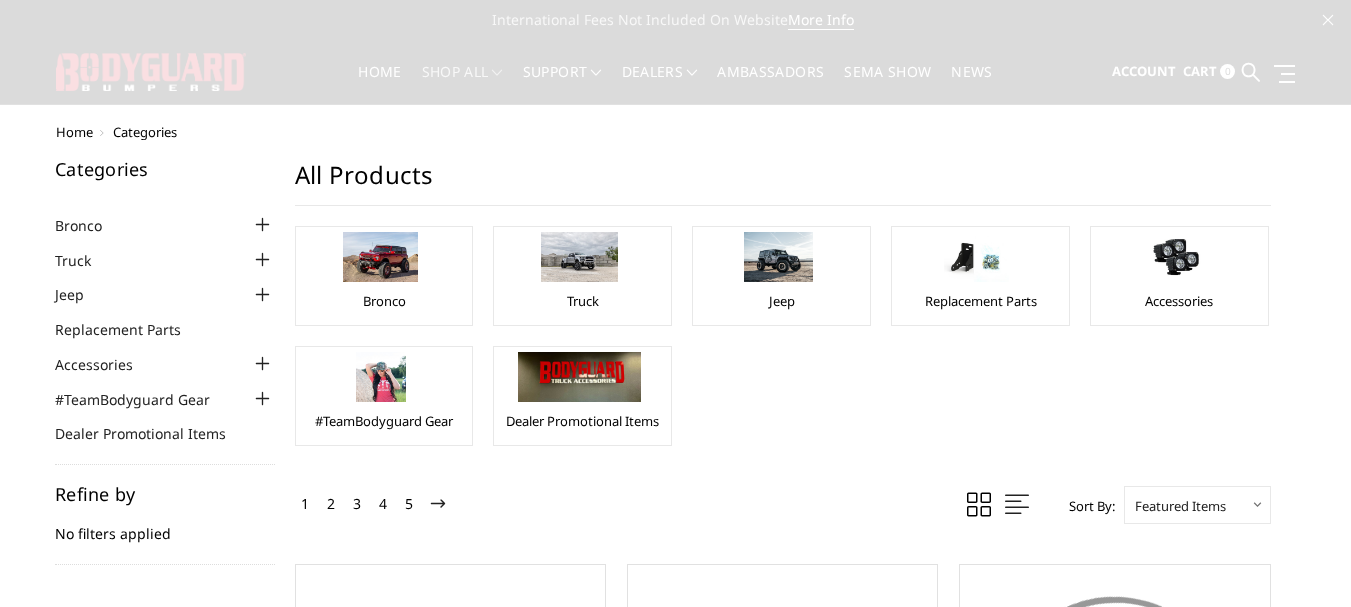 scroll, scrollTop: 0, scrollLeft: 0, axis: both 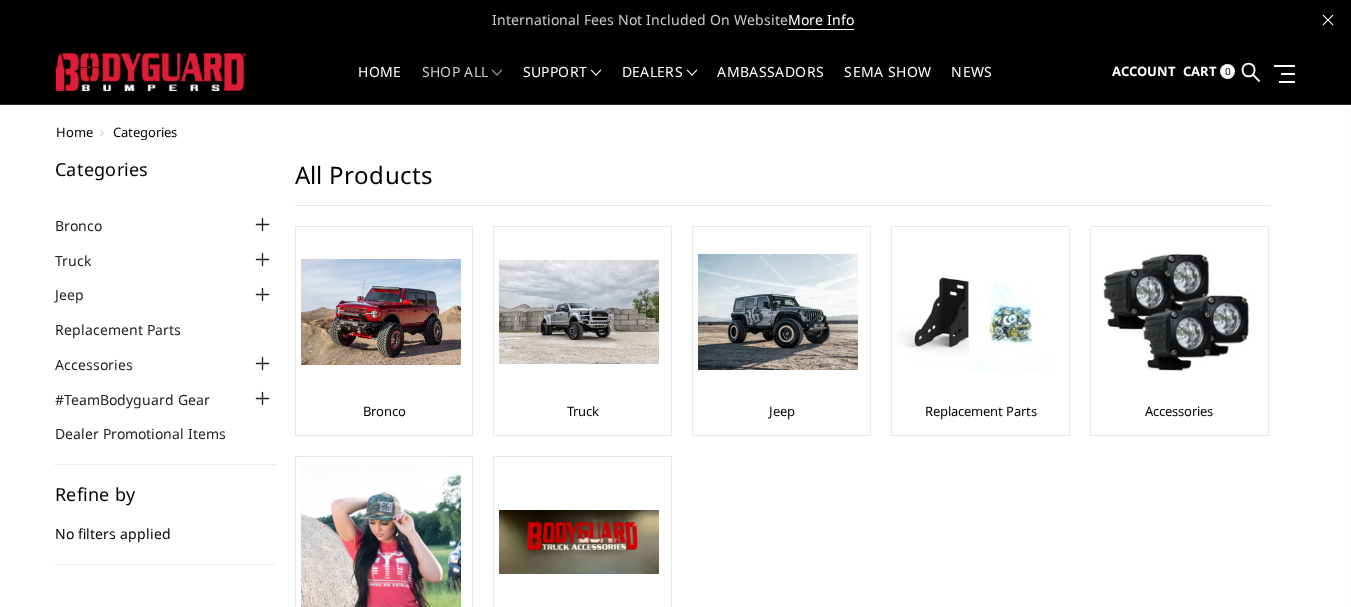 click at bounding box center (778, 312) 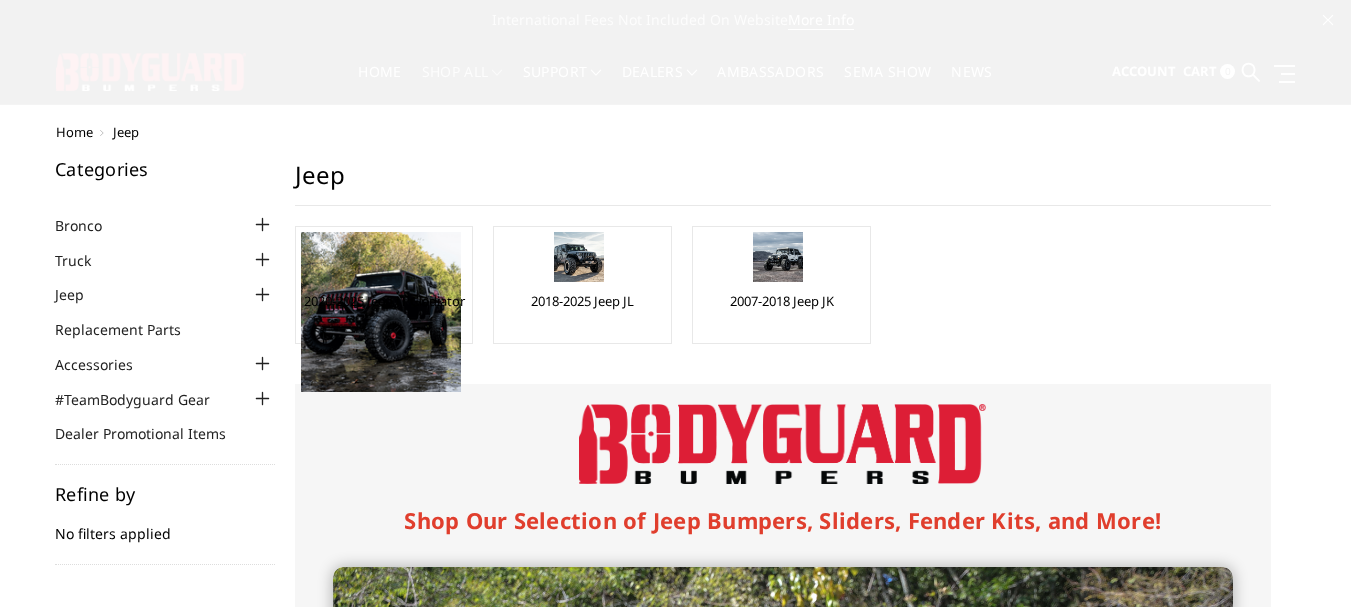 scroll, scrollTop: 0, scrollLeft: 0, axis: both 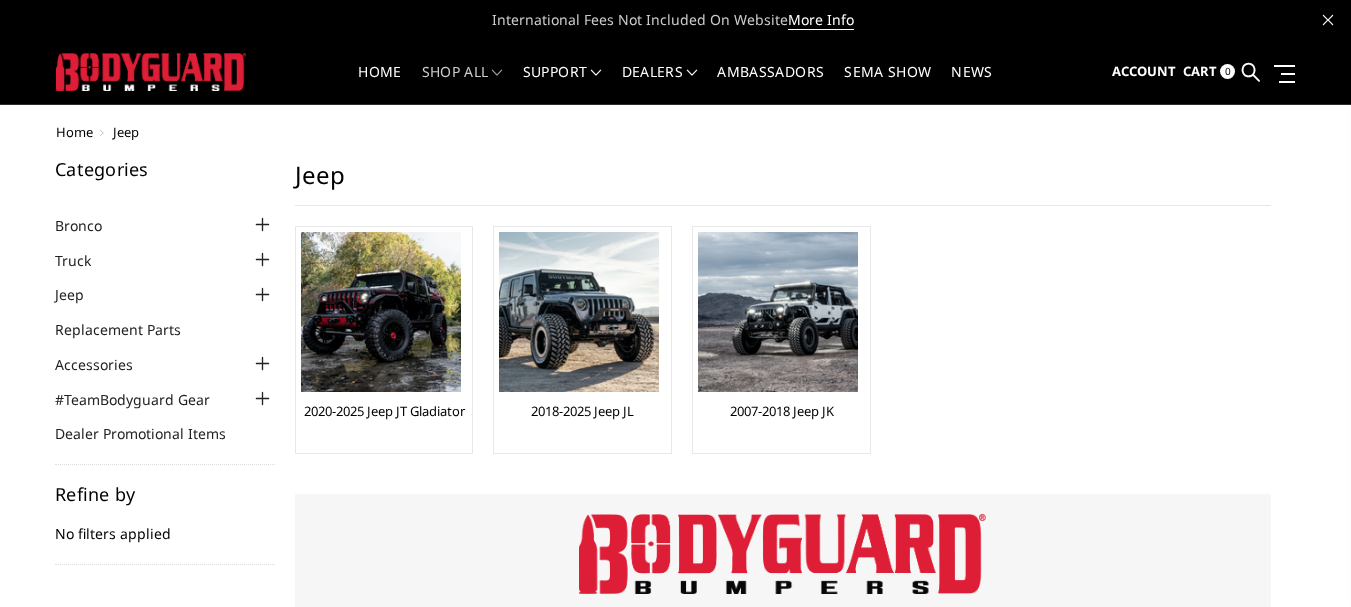 click at bounding box center (778, 312) 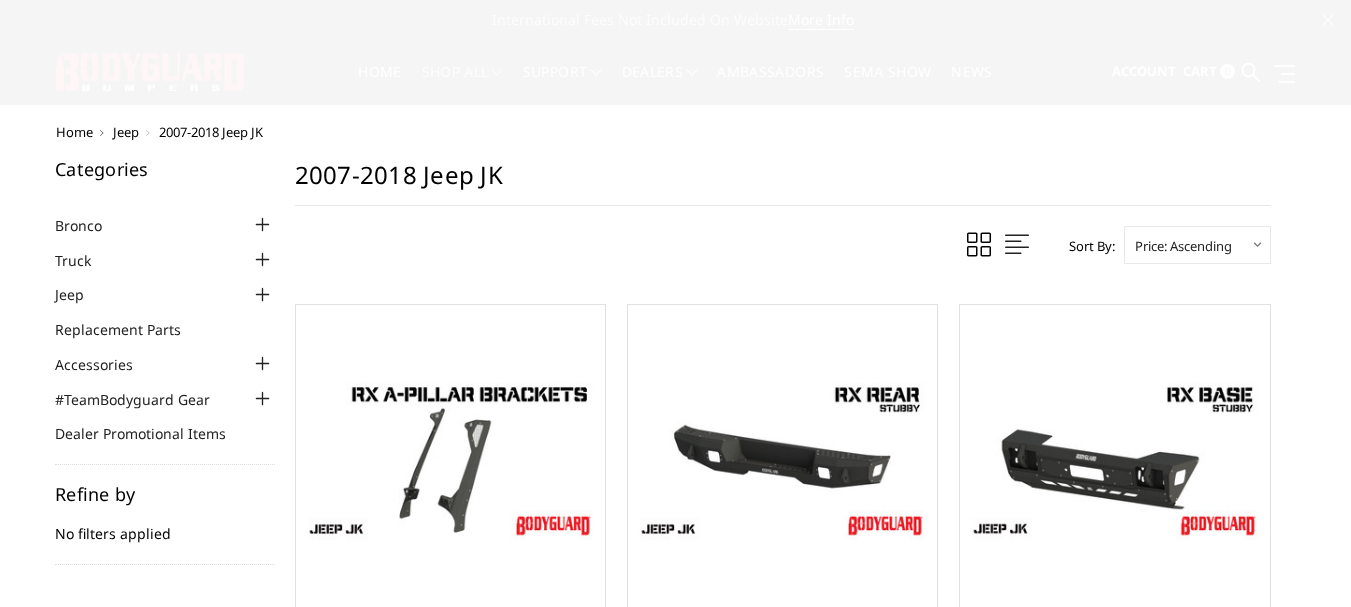 scroll, scrollTop: 0, scrollLeft: 0, axis: both 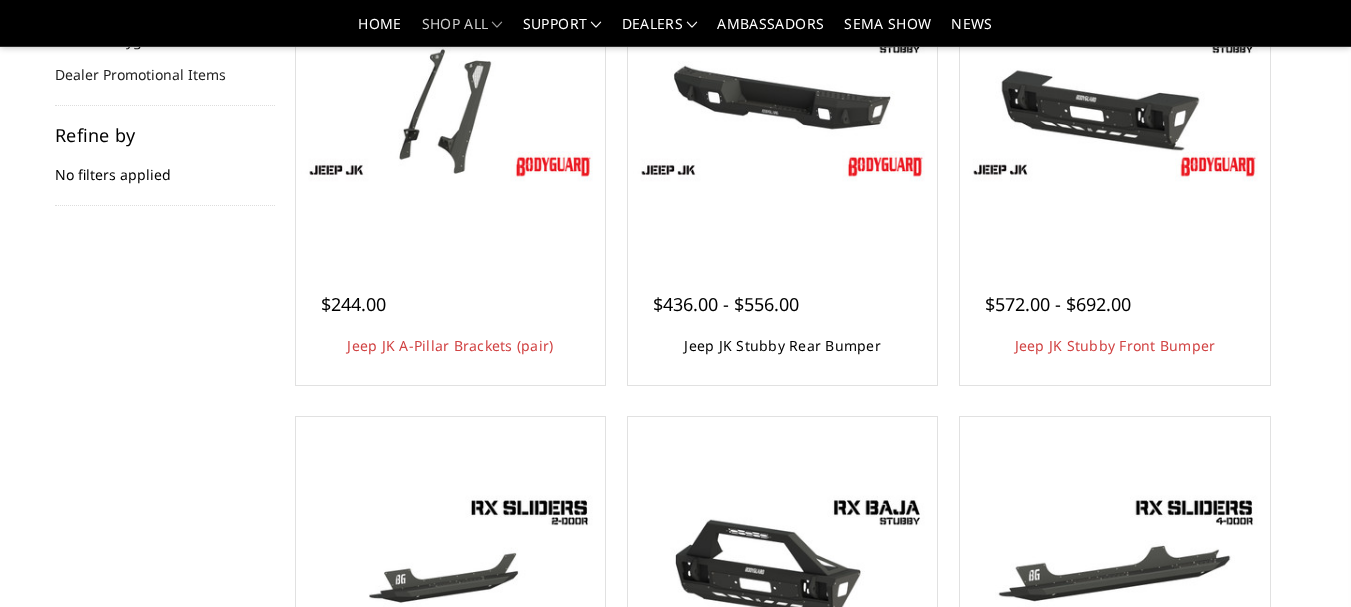 click on "Jeep JK Stubby Rear Bumper" at bounding box center [782, 345] 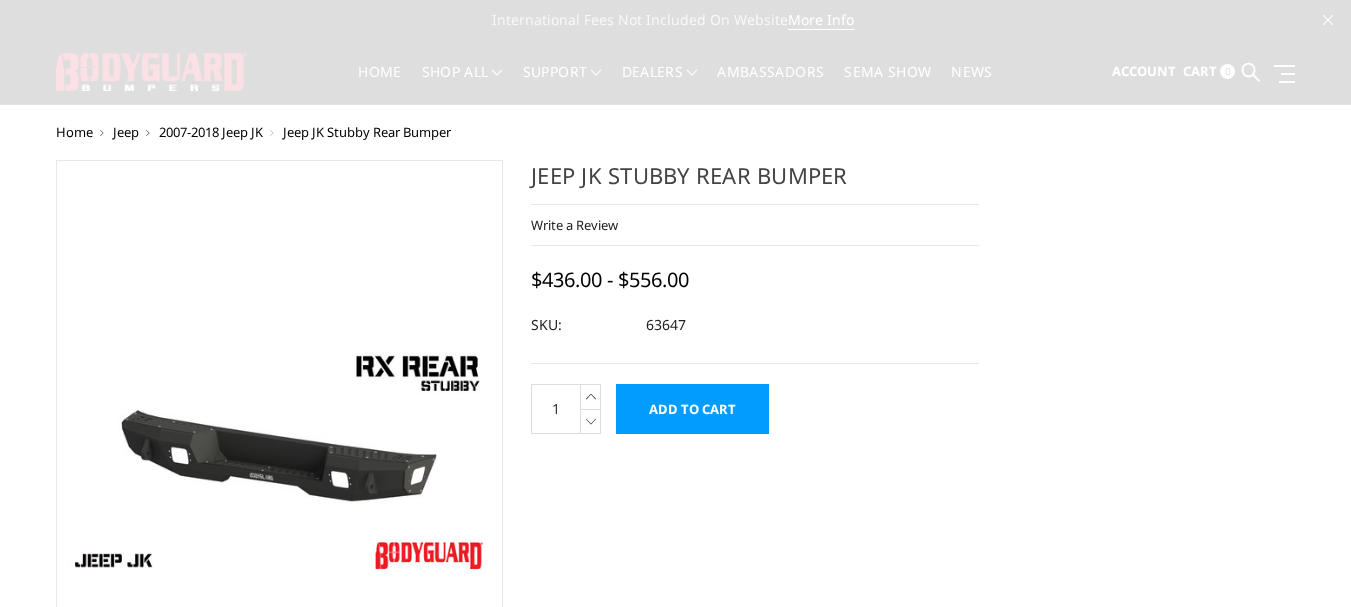 scroll, scrollTop: 0, scrollLeft: 0, axis: both 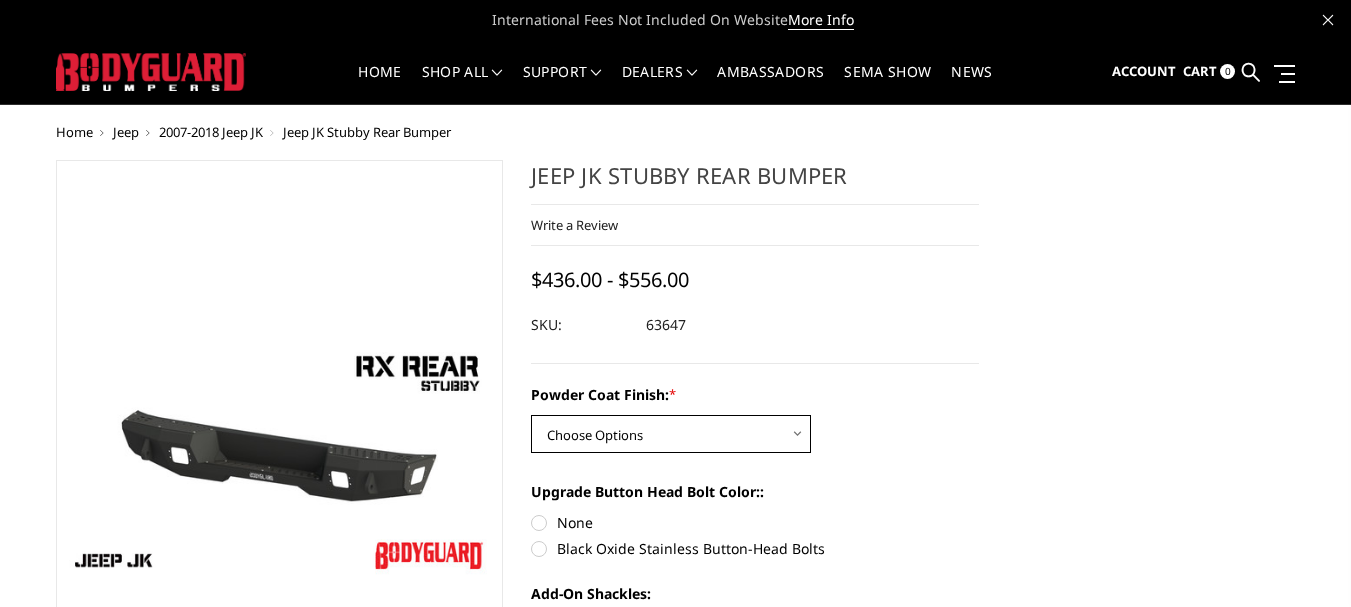 click on "Choose Options
Bare Metal
Textured Black Powder Coat" at bounding box center (671, 434) 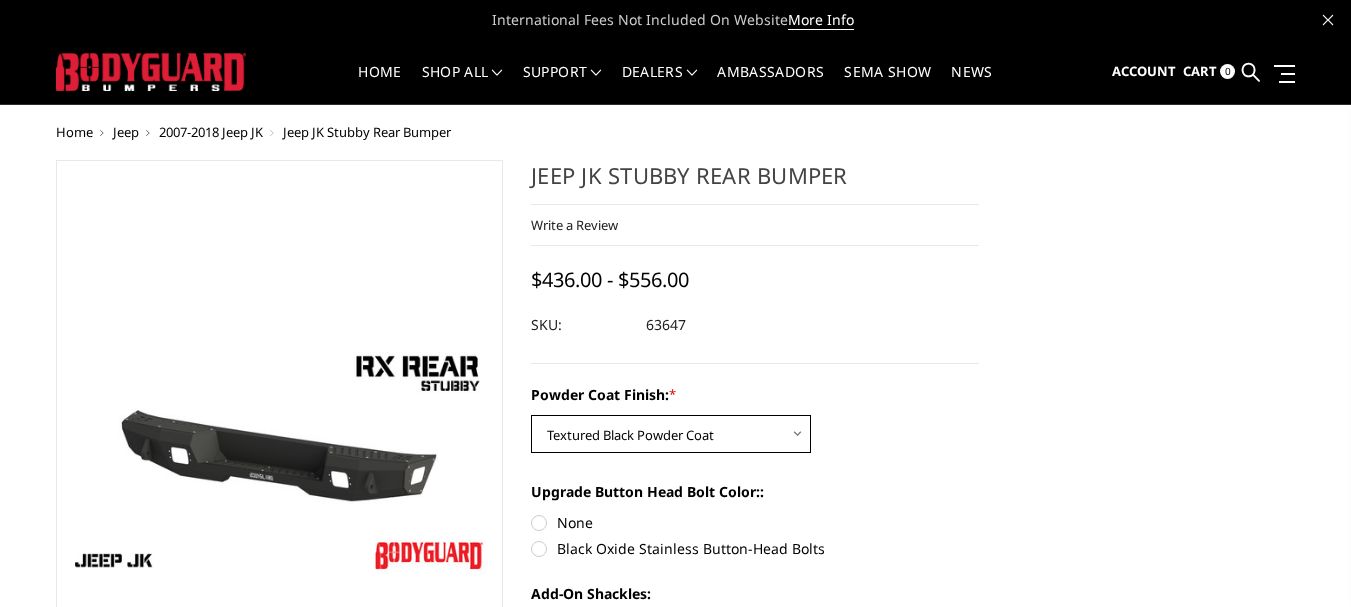click on "Choose Options
Bare Metal
Textured Black Powder Coat" at bounding box center [671, 434] 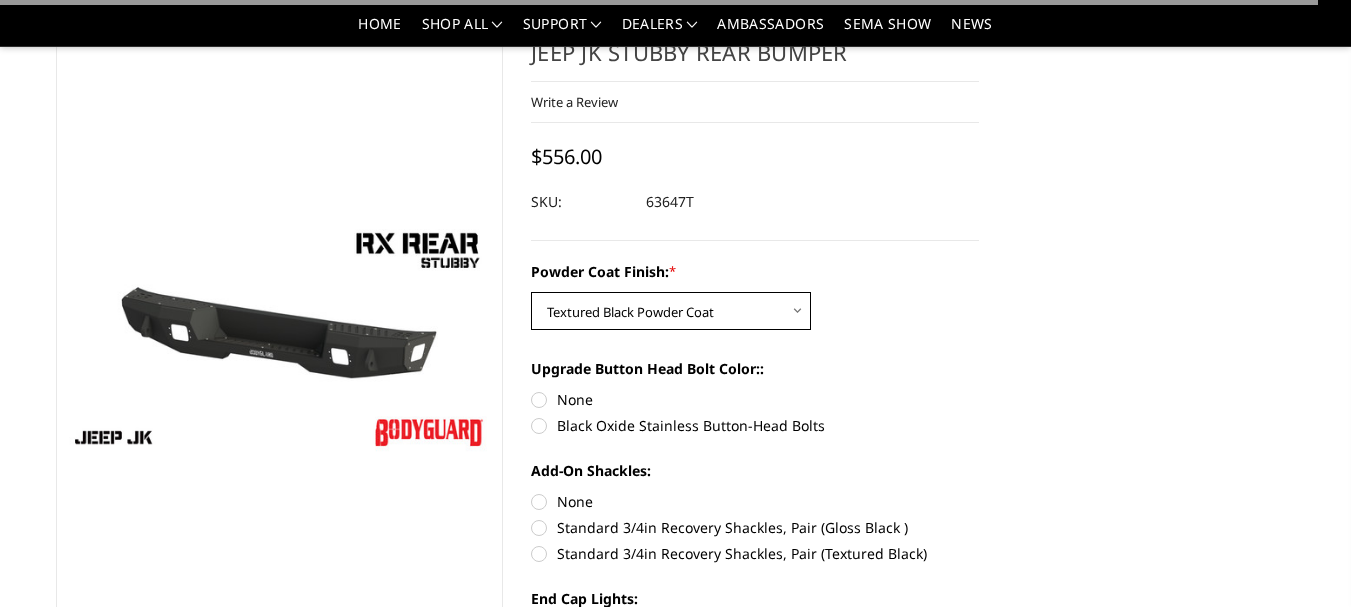 scroll, scrollTop: 100, scrollLeft: 0, axis: vertical 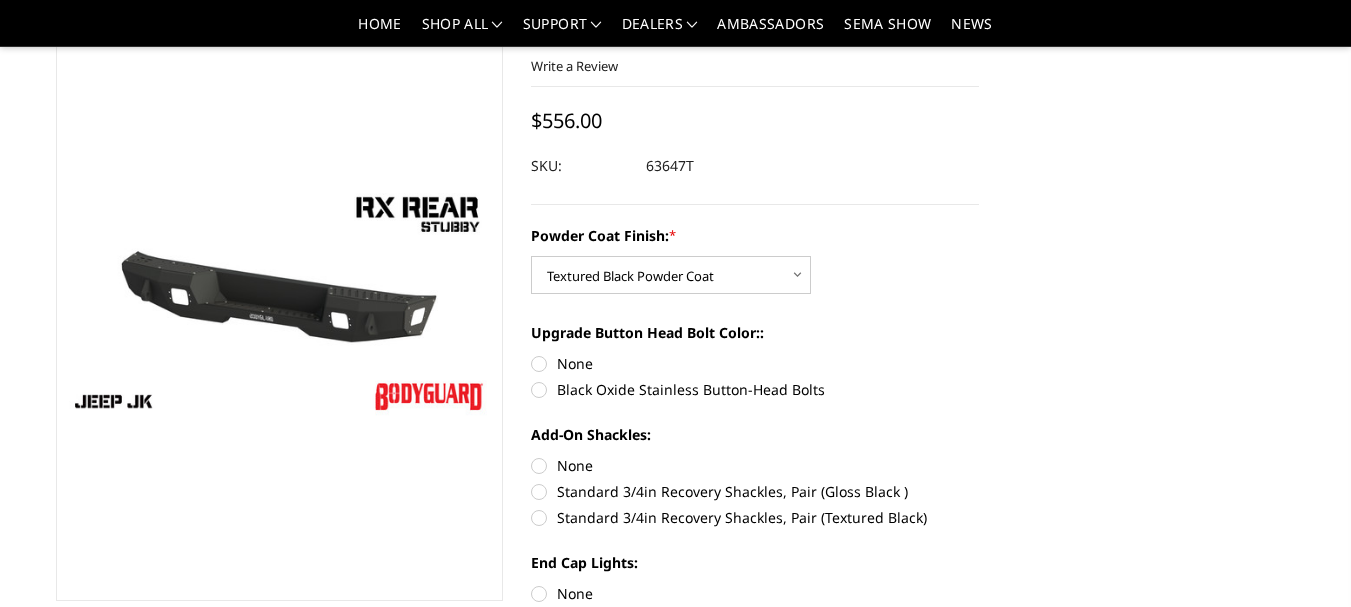 click on "Black Oxide Stainless Button-Head Bolts" at bounding box center [755, 389] 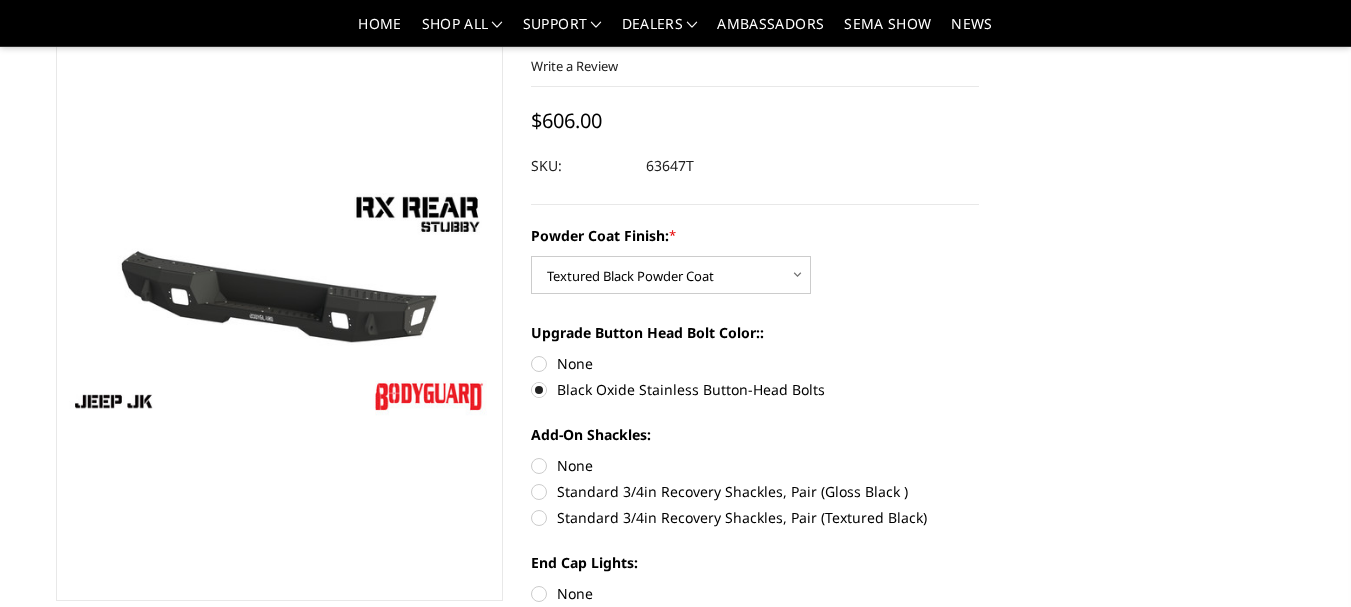 click on "None" at bounding box center (755, 465) 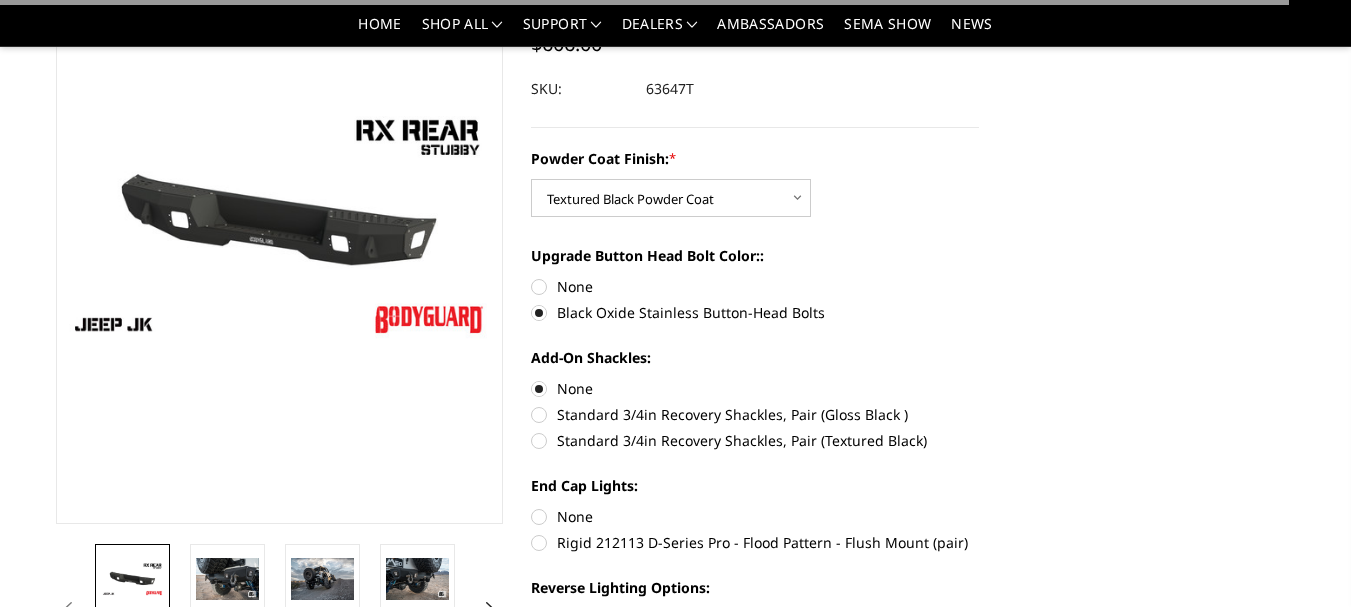 scroll, scrollTop: 200, scrollLeft: 0, axis: vertical 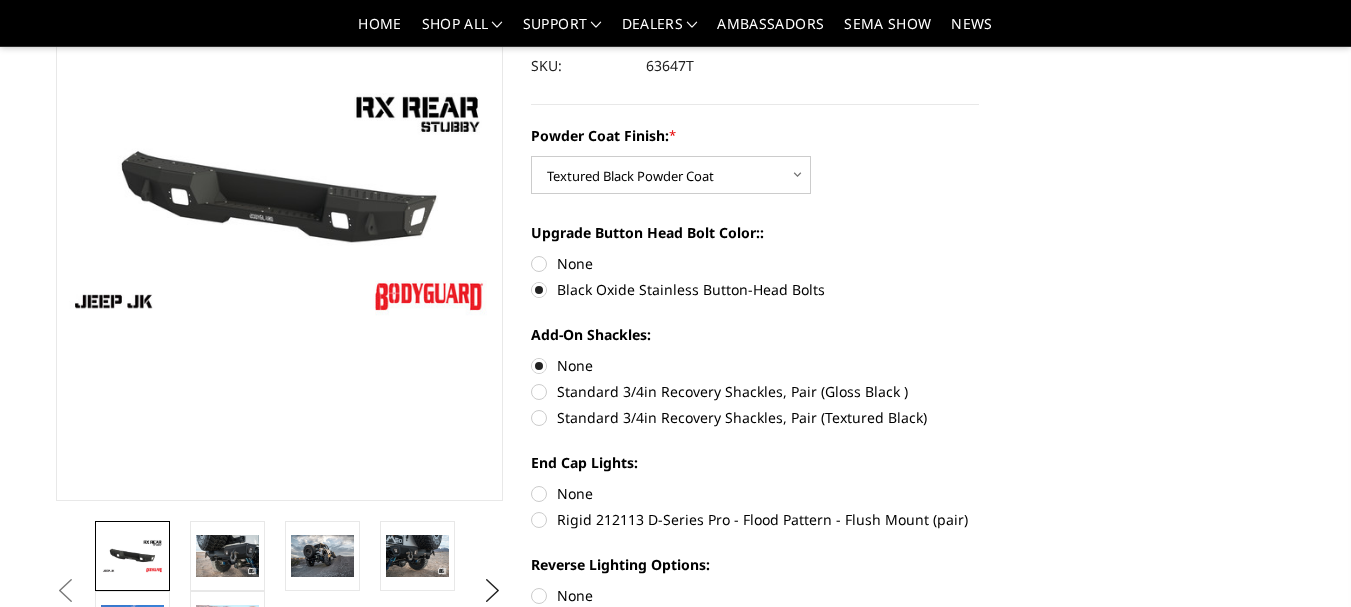 click on "None" at bounding box center [755, 493] 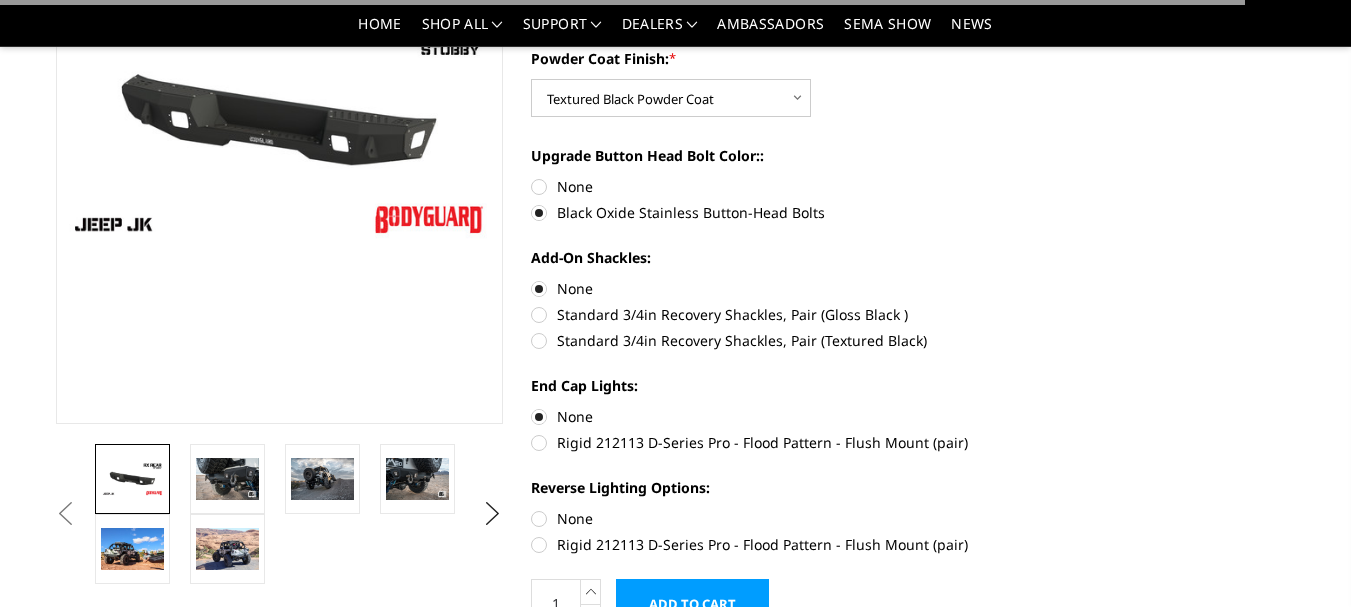 scroll, scrollTop: 300, scrollLeft: 0, axis: vertical 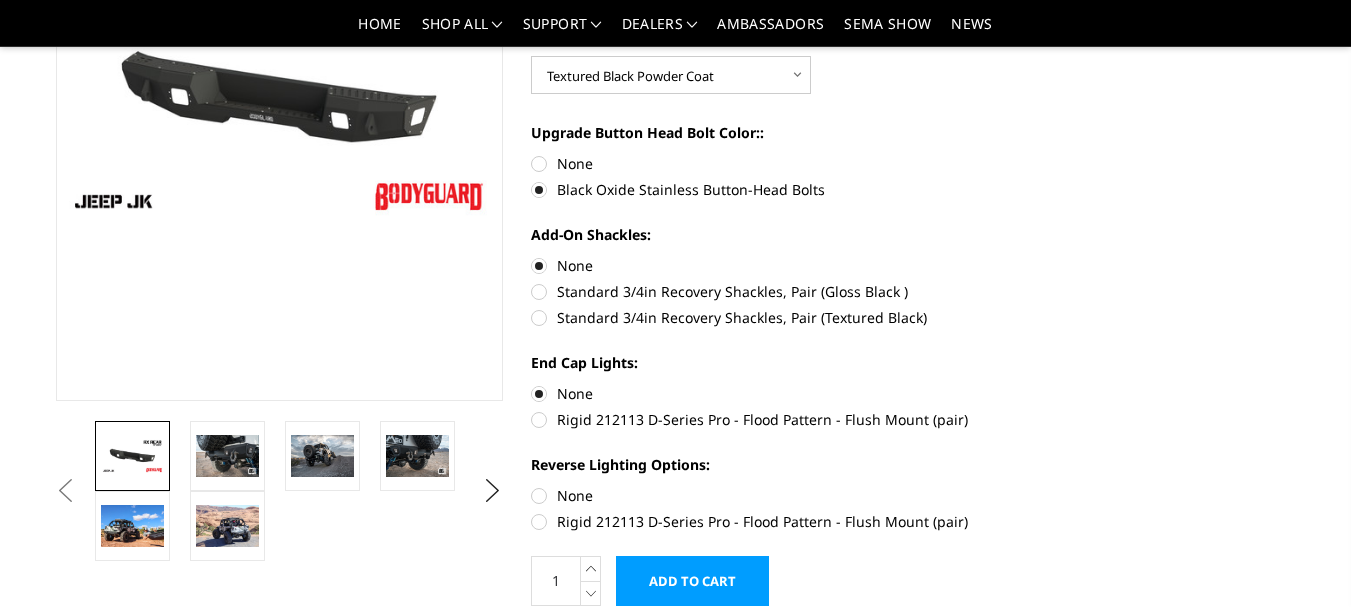 click on "None" at bounding box center [755, 495] 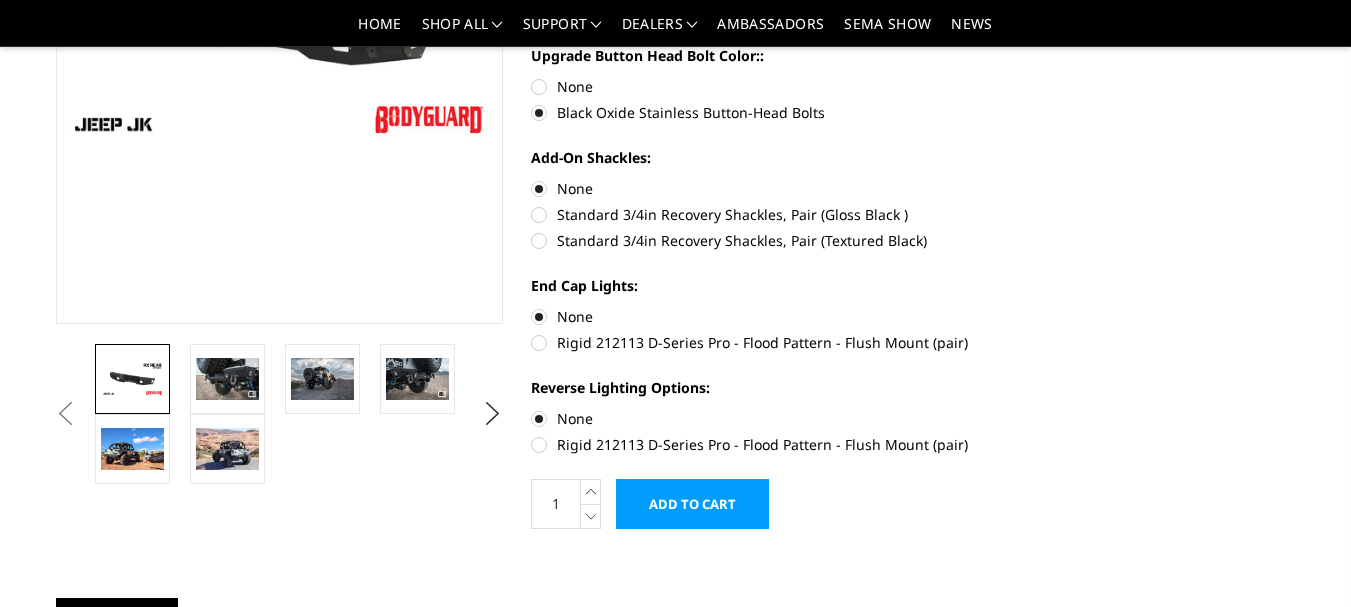 scroll, scrollTop: 400, scrollLeft: 0, axis: vertical 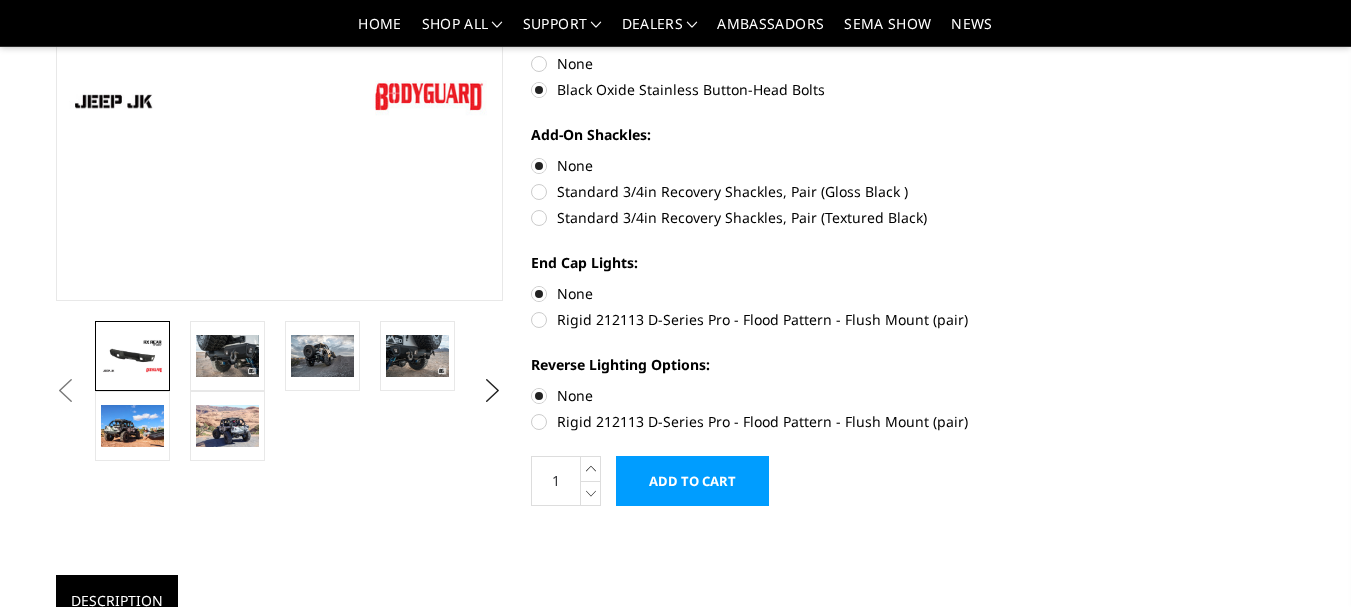 click on "Rigid 212113 D-Series Pro - Flood Pattern - Flush Mount (pair)" at bounding box center (755, 319) 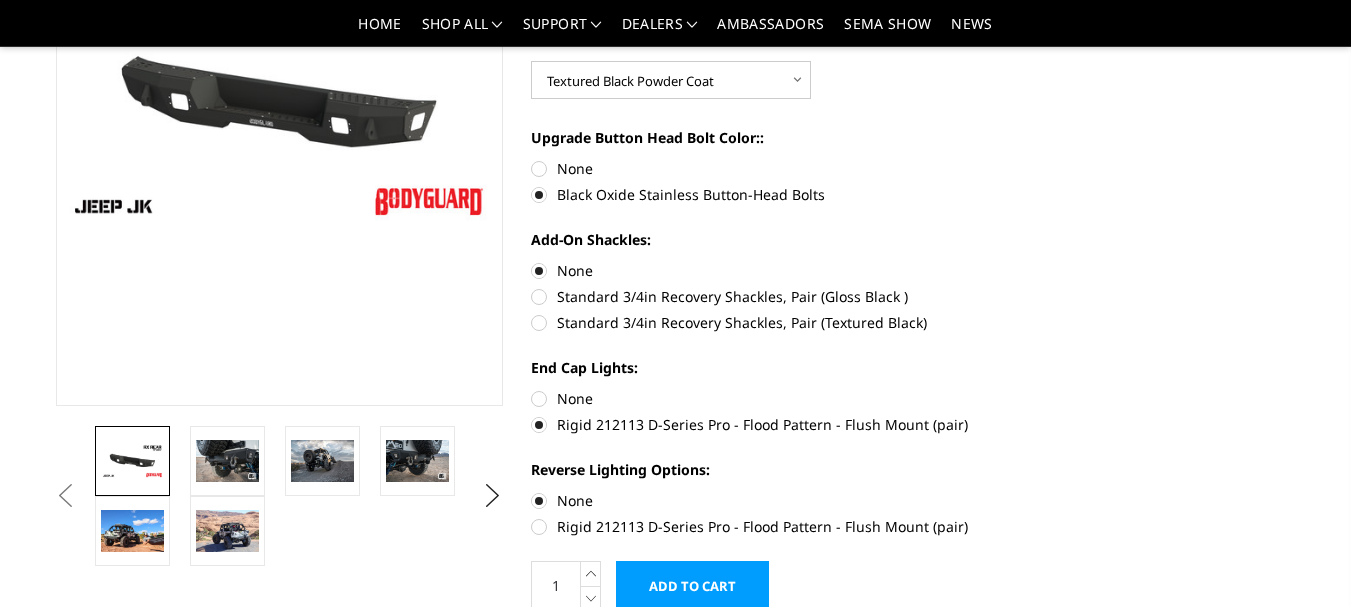 scroll, scrollTop: 300, scrollLeft: 0, axis: vertical 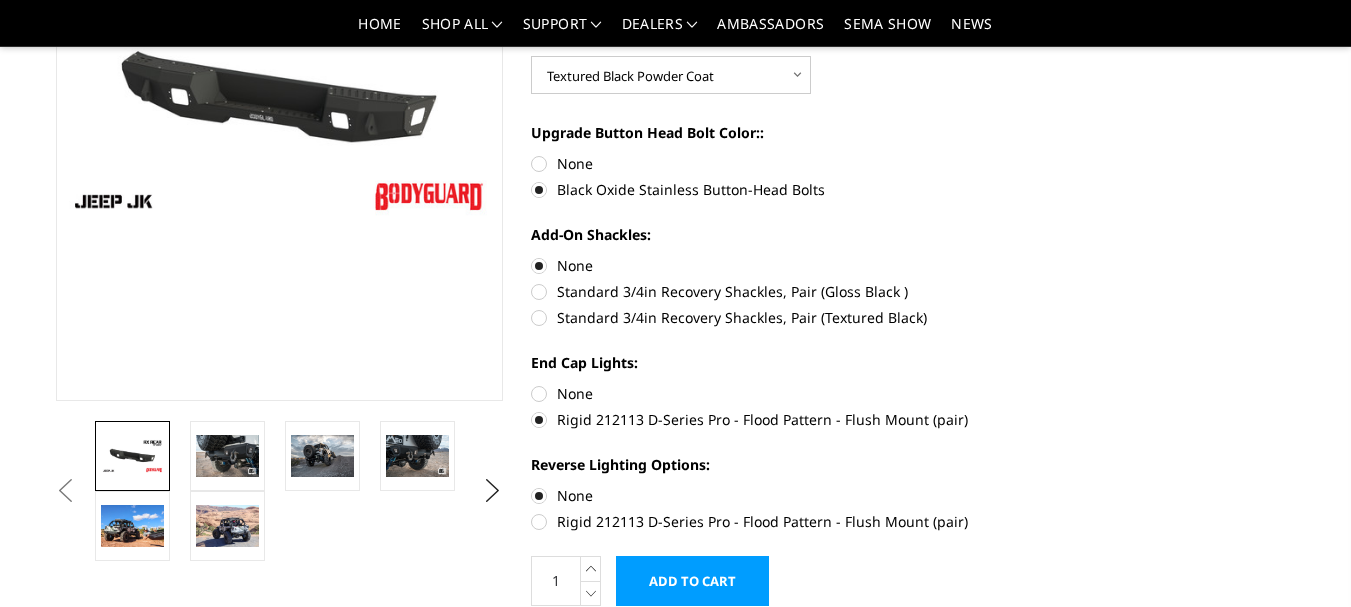click on "Rigid 212113 D-Series Pro - Flood Pattern - Flush Mount (pair)" at bounding box center (755, 521) 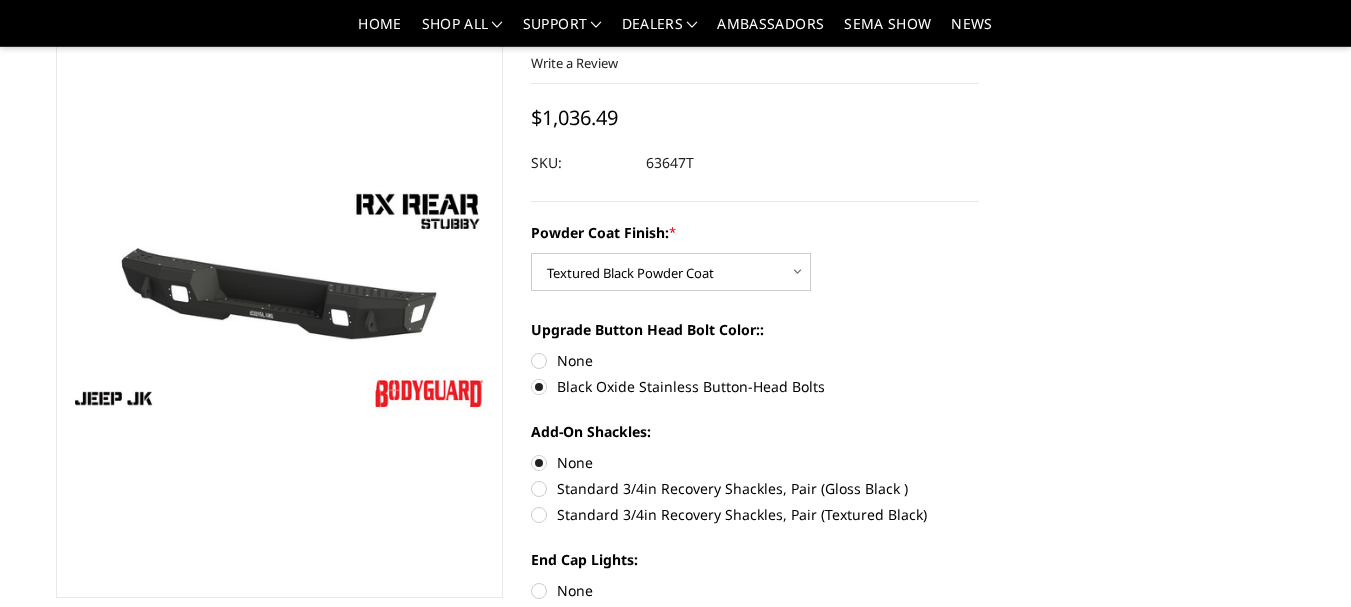 scroll, scrollTop: 200, scrollLeft: 0, axis: vertical 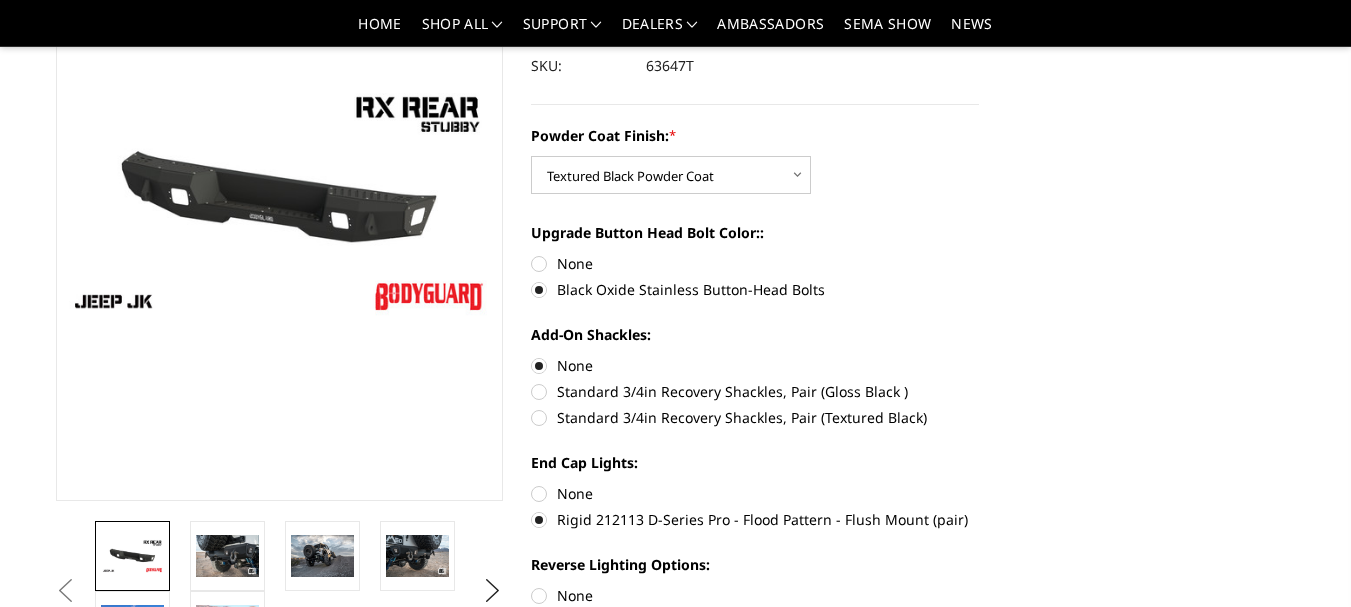click on "None" at bounding box center [755, 493] 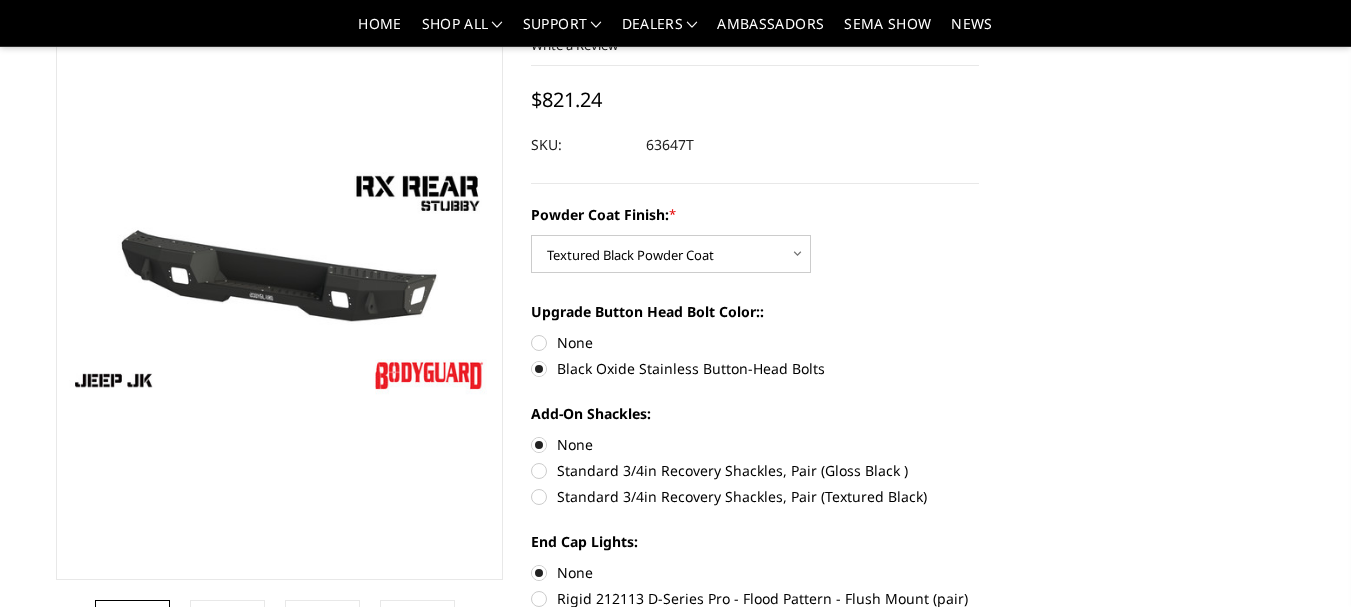 scroll, scrollTop: 200, scrollLeft: 0, axis: vertical 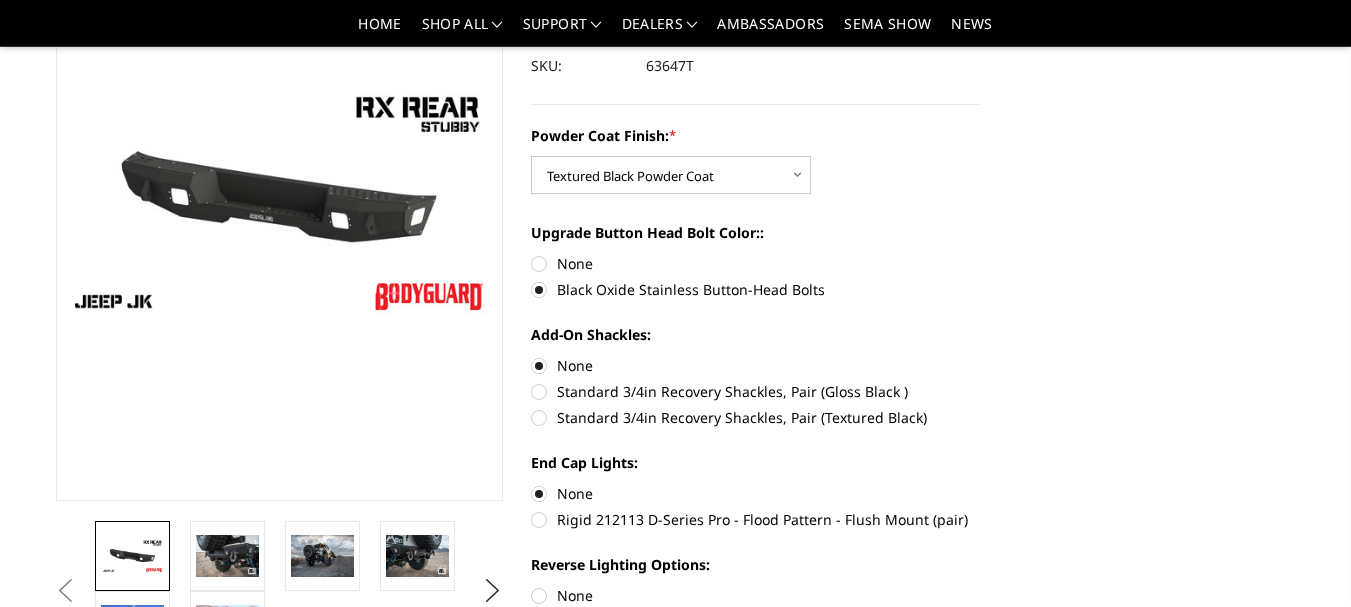 click on "None" at bounding box center [755, 595] 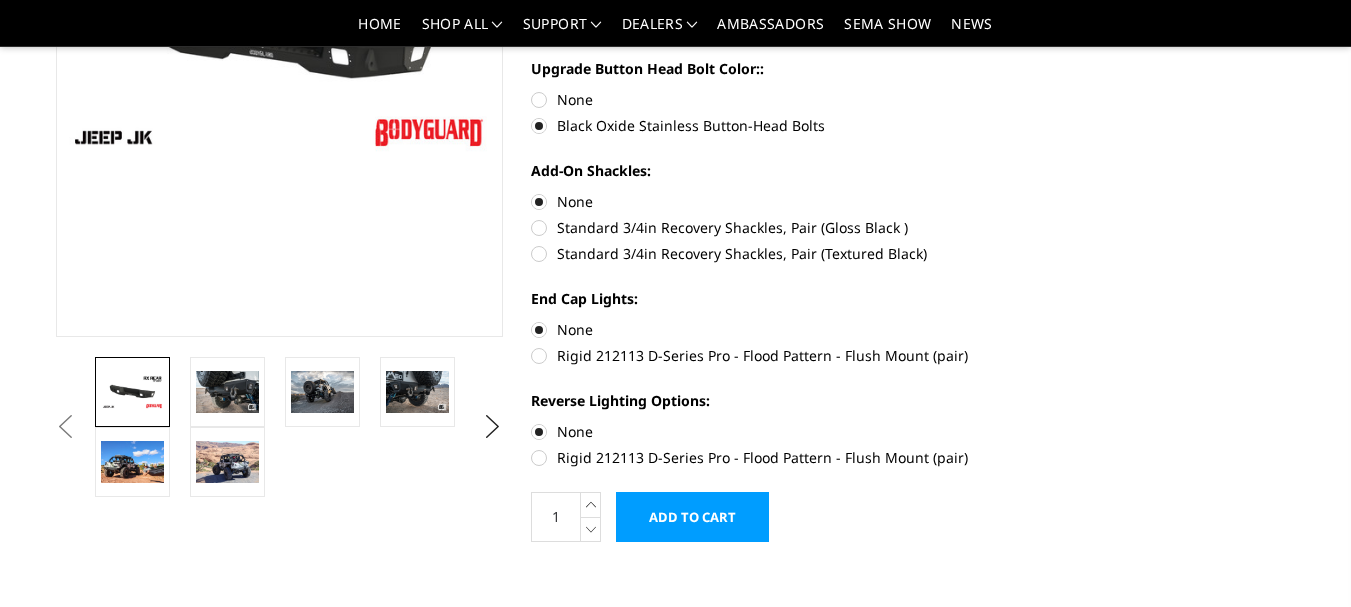 scroll, scrollTop: 400, scrollLeft: 0, axis: vertical 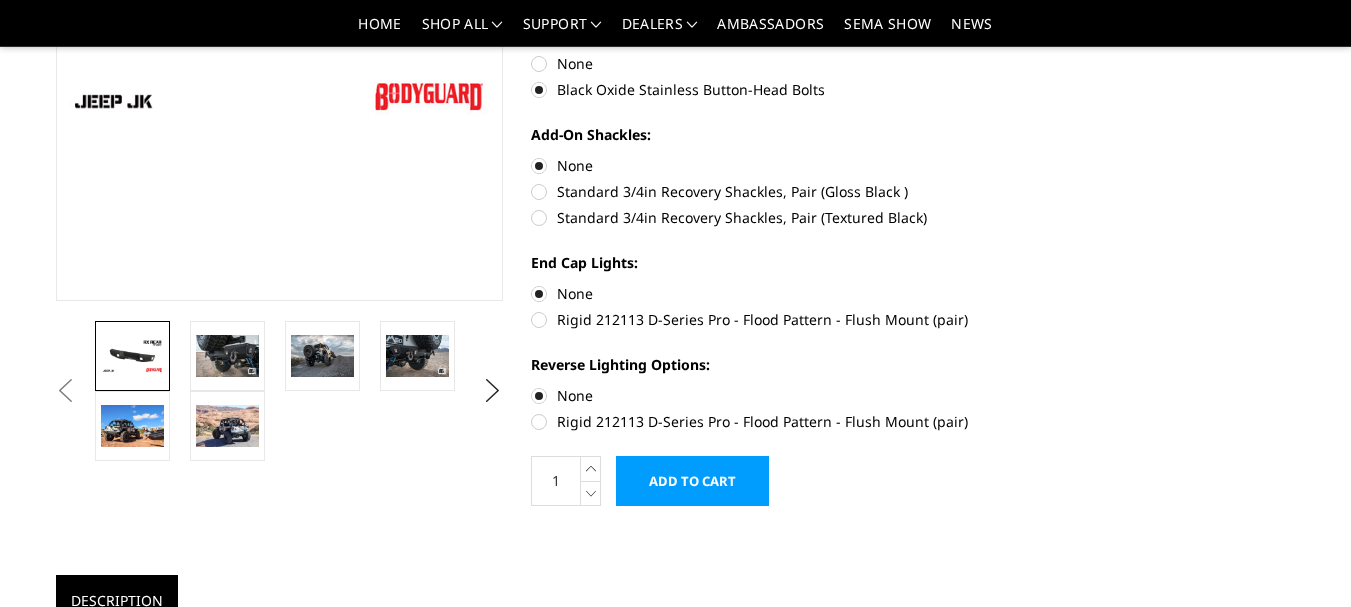 click on "Add to Cart" at bounding box center (692, 481) 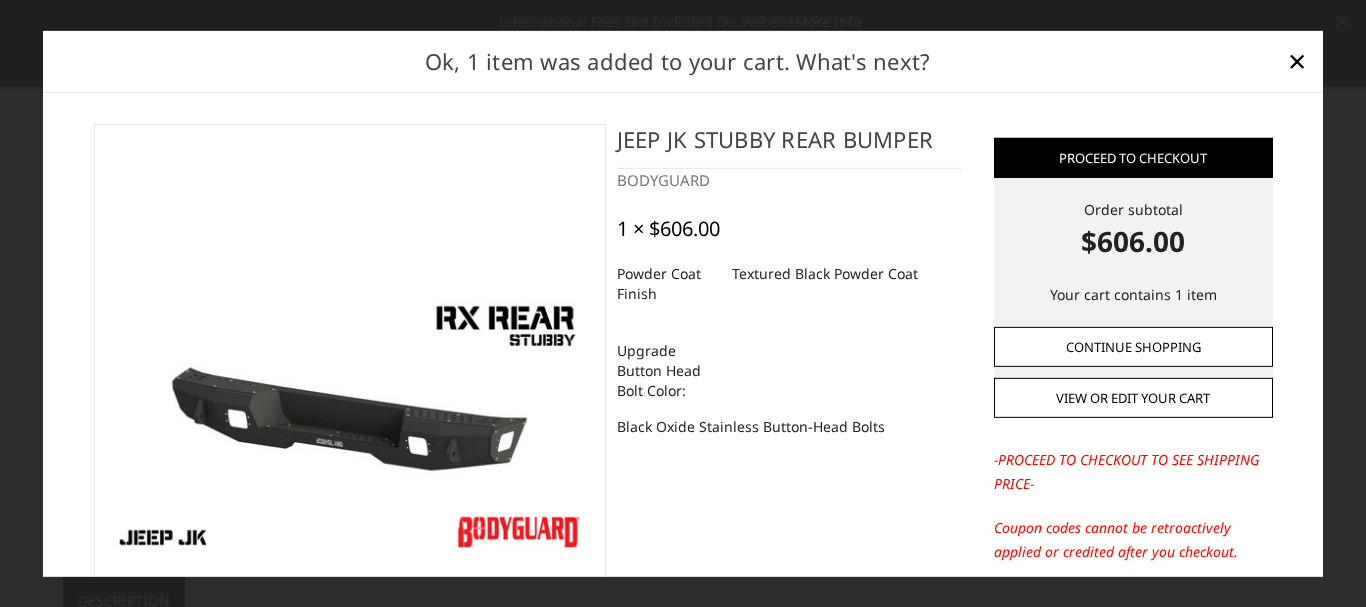 click on "Continue Shopping" at bounding box center (1133, 347) 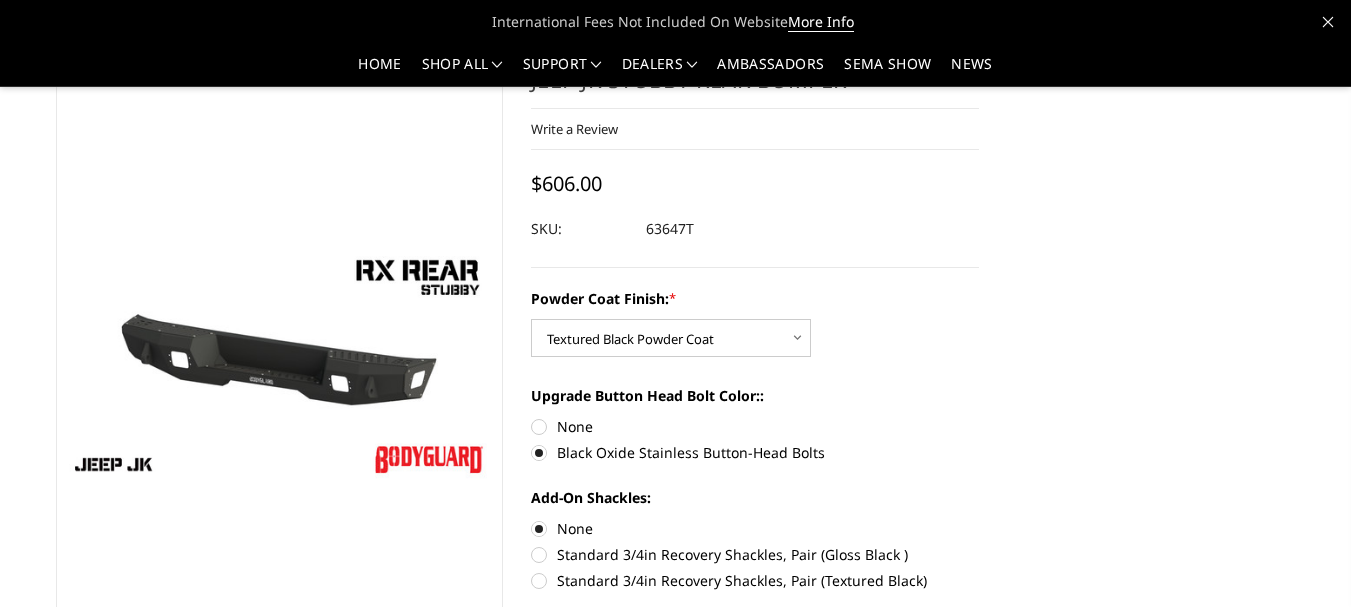 scroll, scrollTop: 0, scrollLeft: 0, axis: both 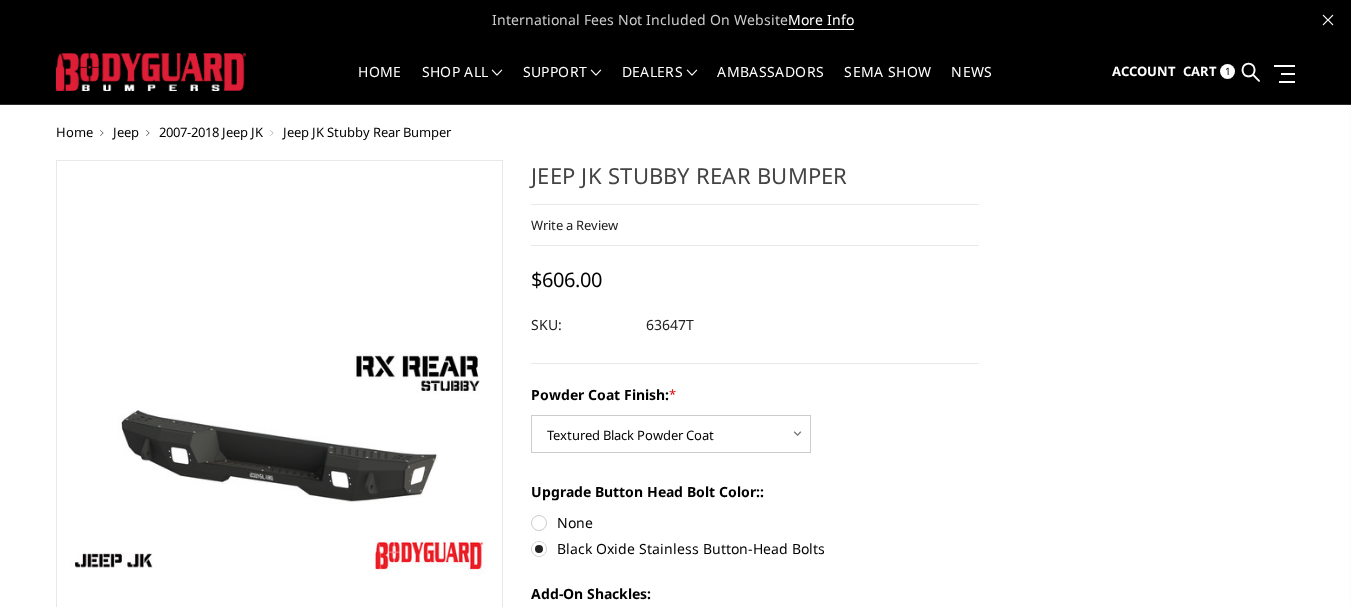 click on "2007-2018 Jeep JK" at bounding box center (211, 132) 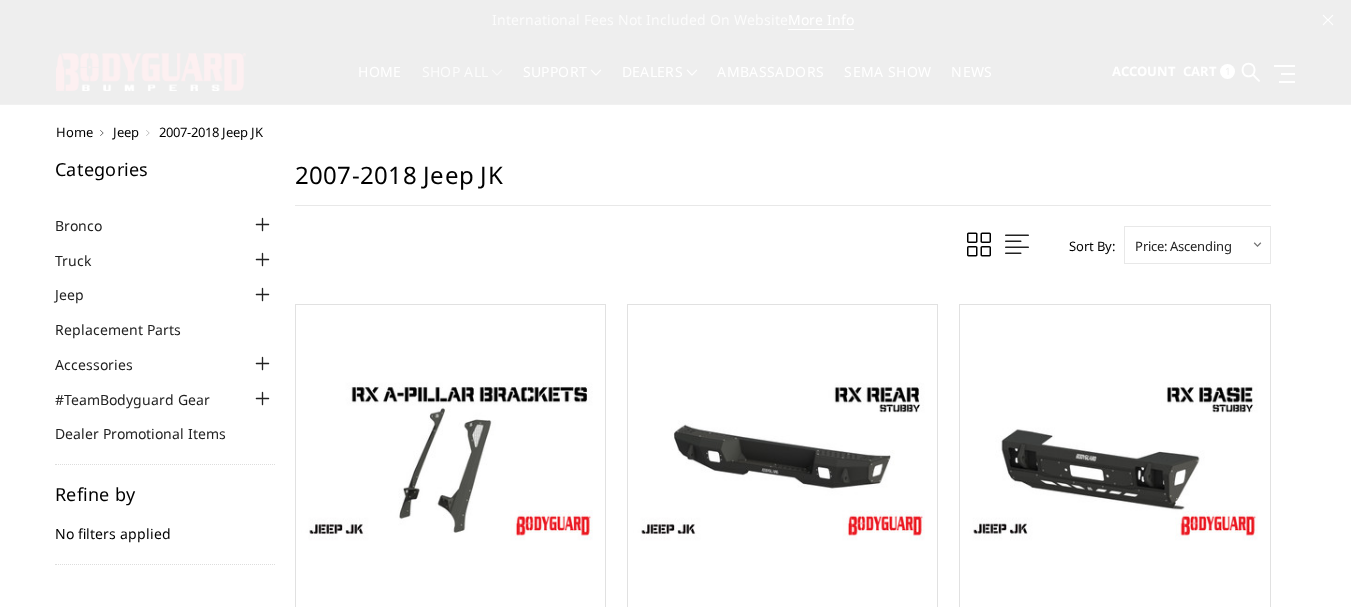 scroll, scrollTop: 0, scrollLeft: 0, axis: both 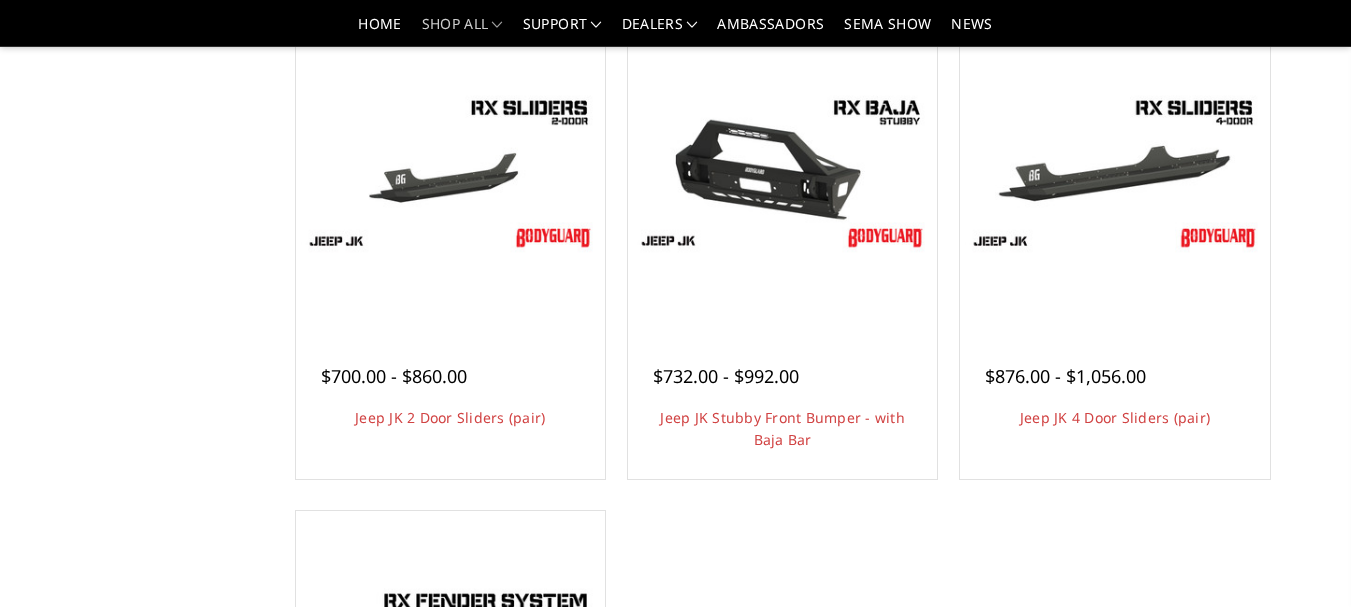 click on "Choose Options" at bounding box center [782, 493] 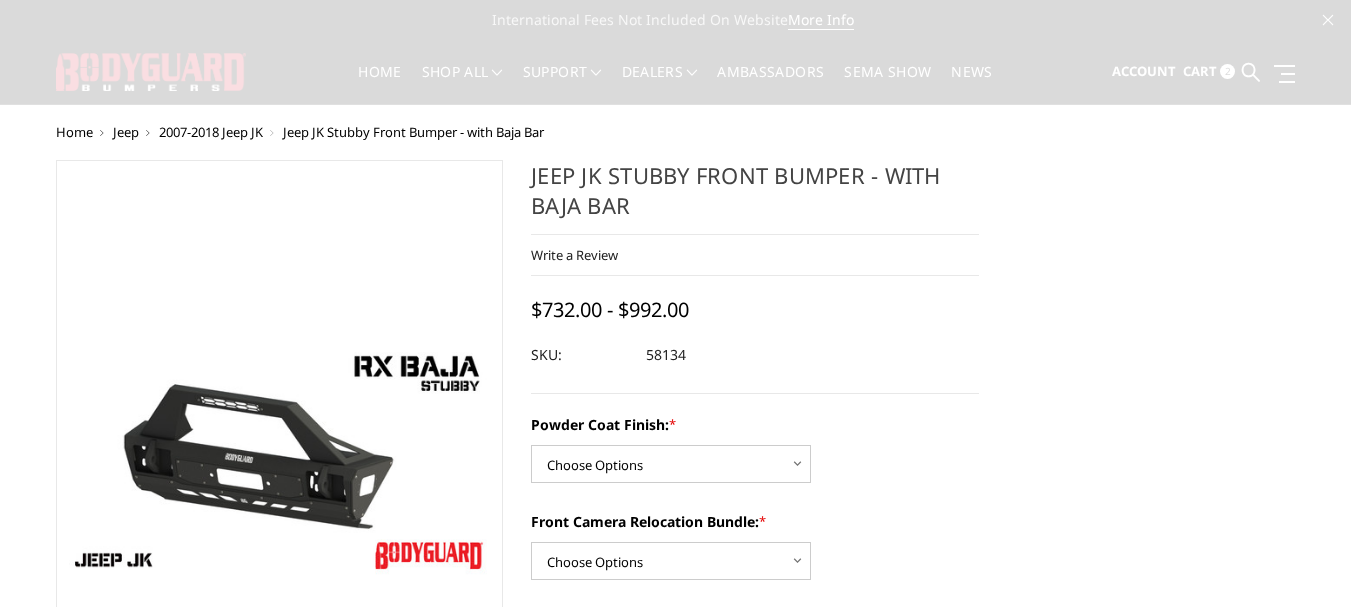 scroll, scrollTop: 0, scrollLeft: 0, axis: both 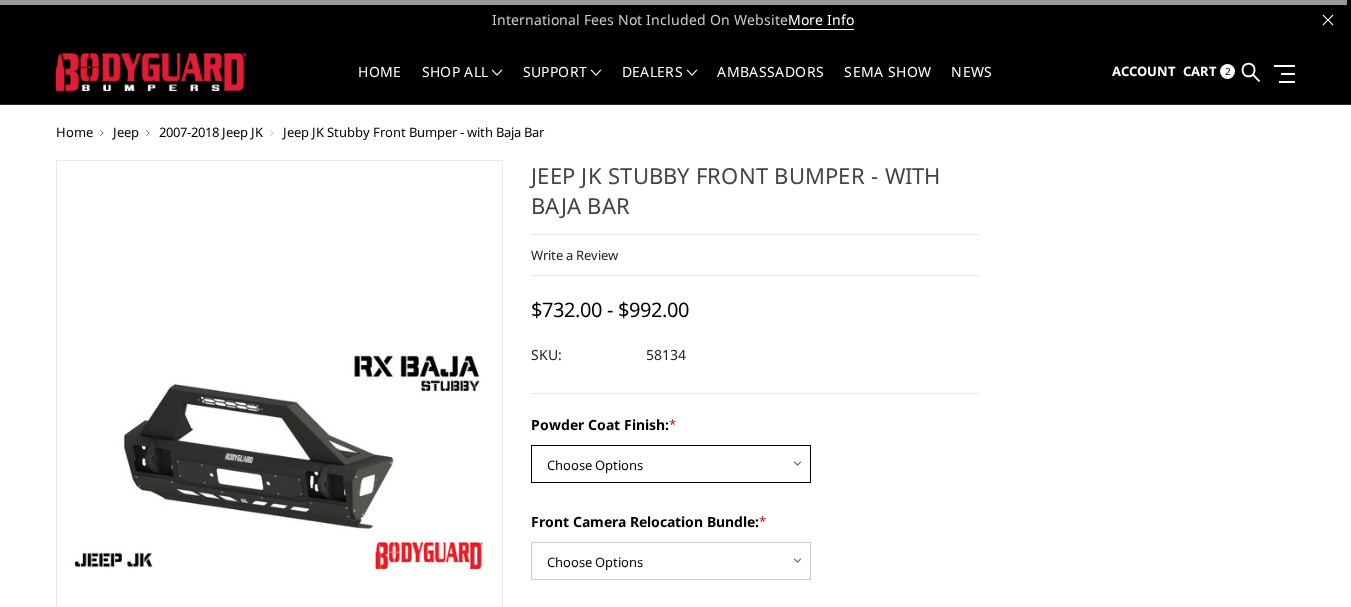 click on "Choose Options
Bare Metal
Textured Black Powder Coat" at bounding box center (671, 464) 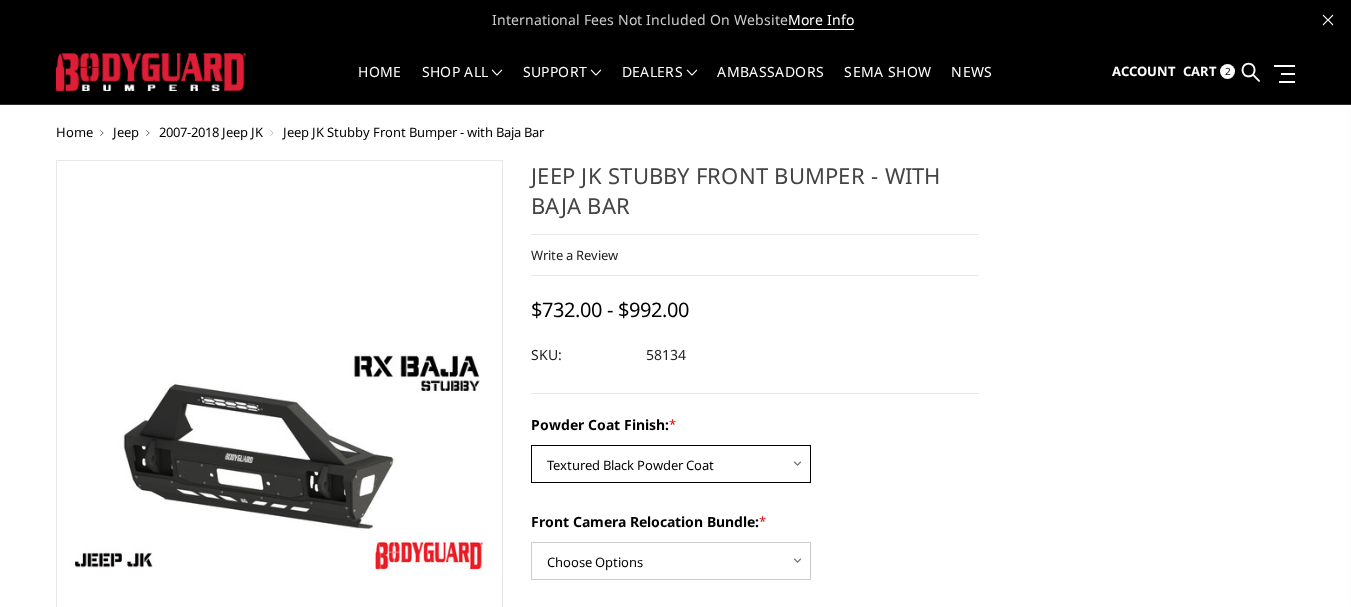 click on "Choose Options
Bare Metal
Textured Black Powder Coat" at bounding box center [671, 464] 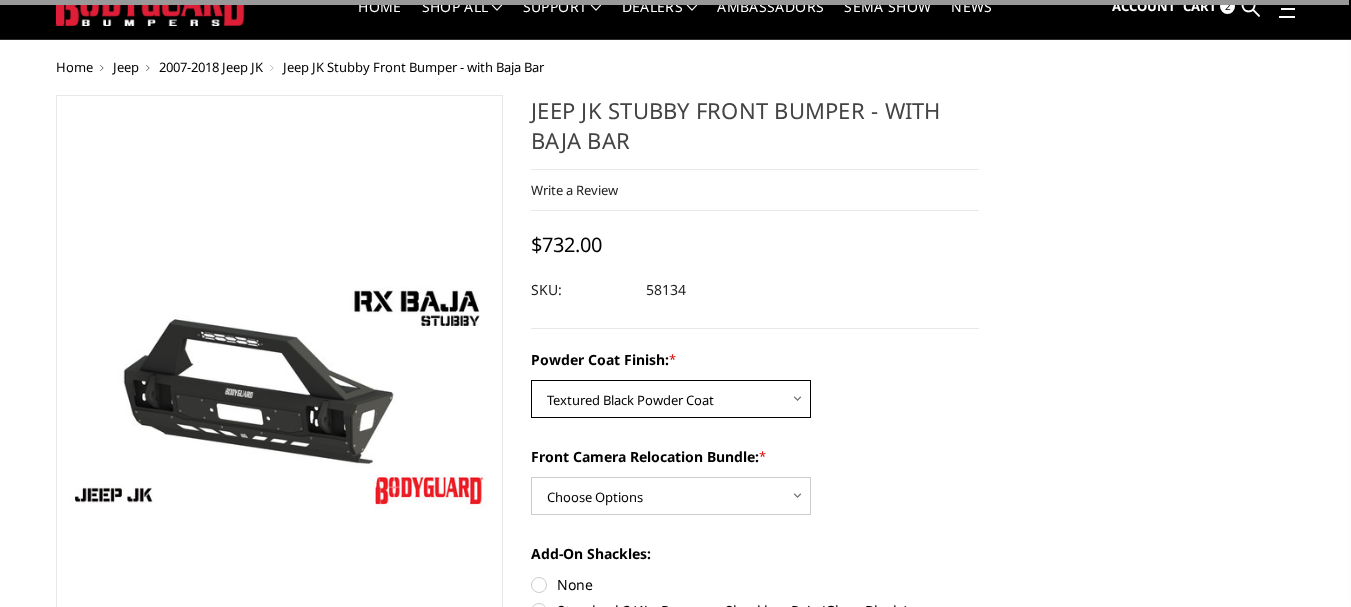 scroll, scrollTop: 100, scrollLeft: 0, axis: vertical 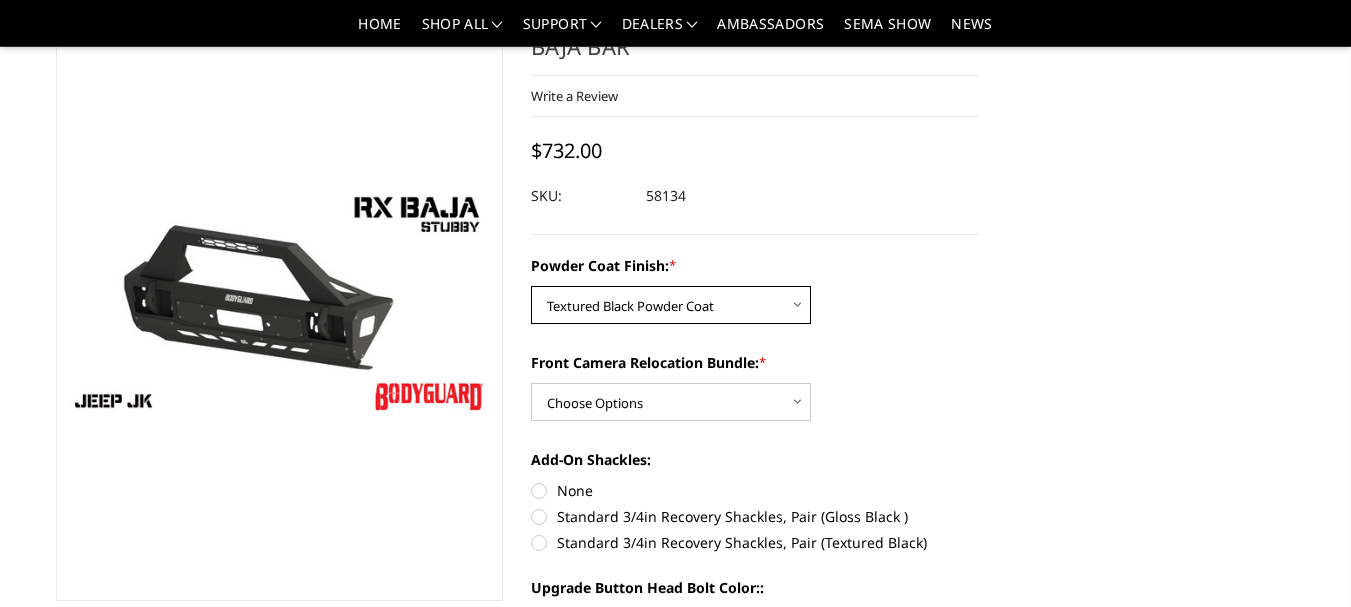 click on "Choose Options
Bare Metal
Textured Black Powder Coat" at bounding box center [671, 305] 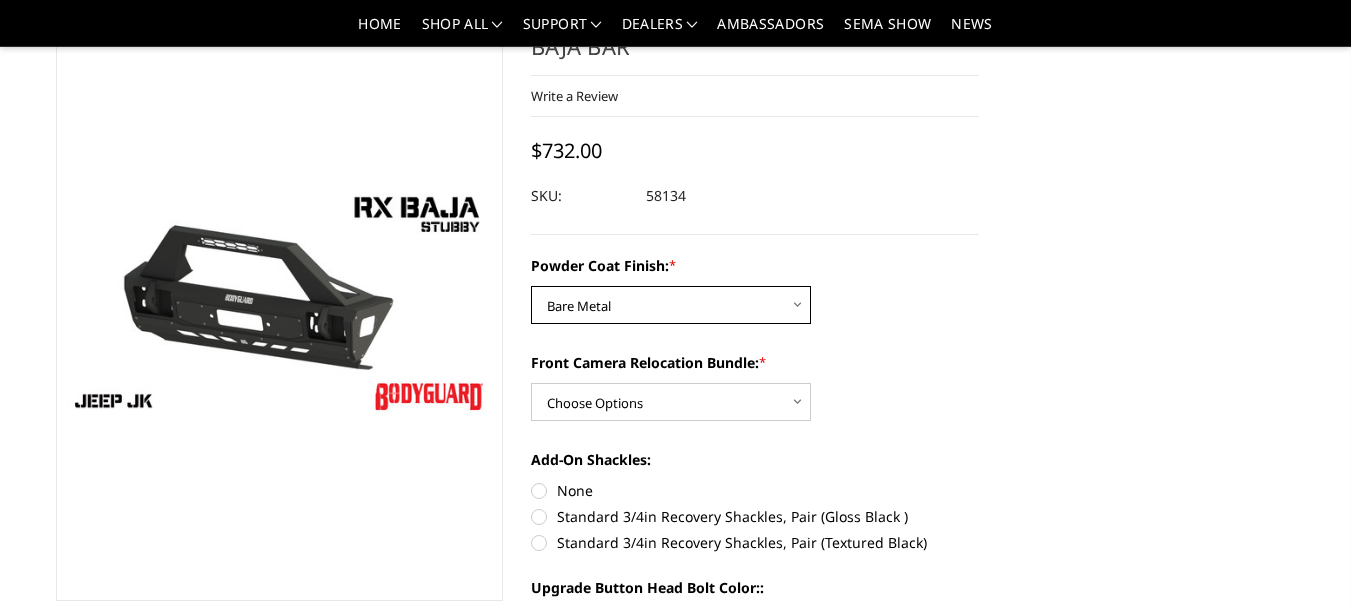 click on "Choose Options
Bare Metal
Textured Black Powder Coat" at bounding box center [671, 305] 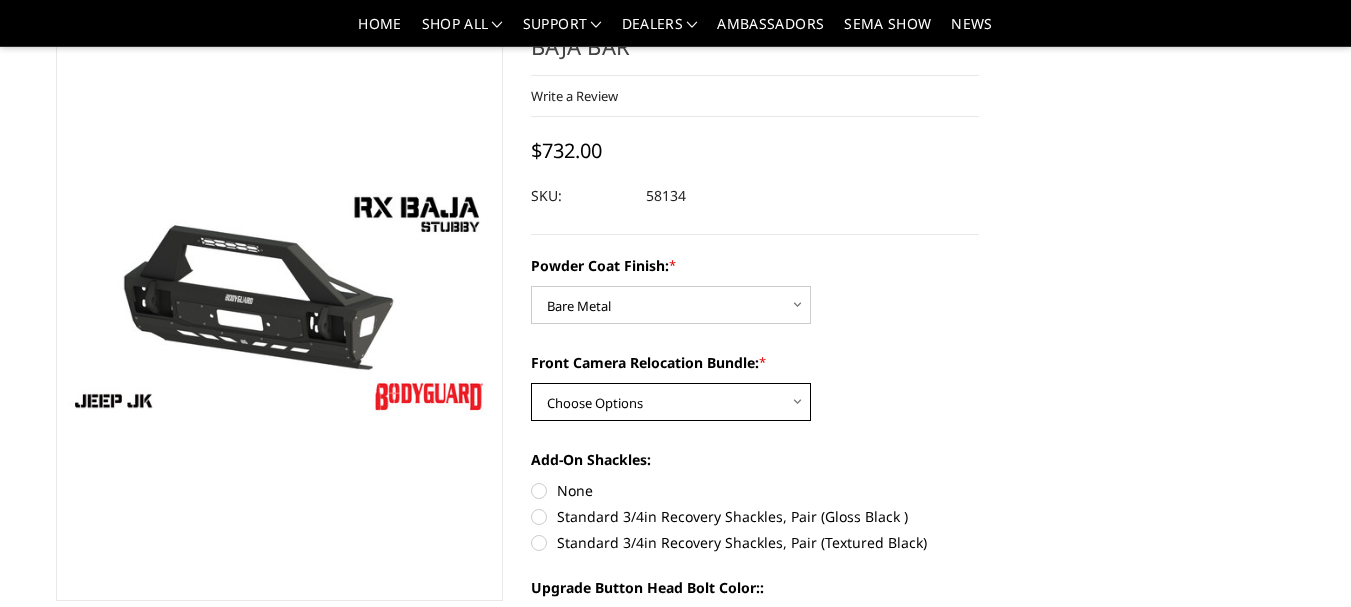 click on "Choose Options
With Front Camera Relocation Bundle (Harness and Pod)
Without Front Camera Relocation Bundle" at bounding box center (671, 402) 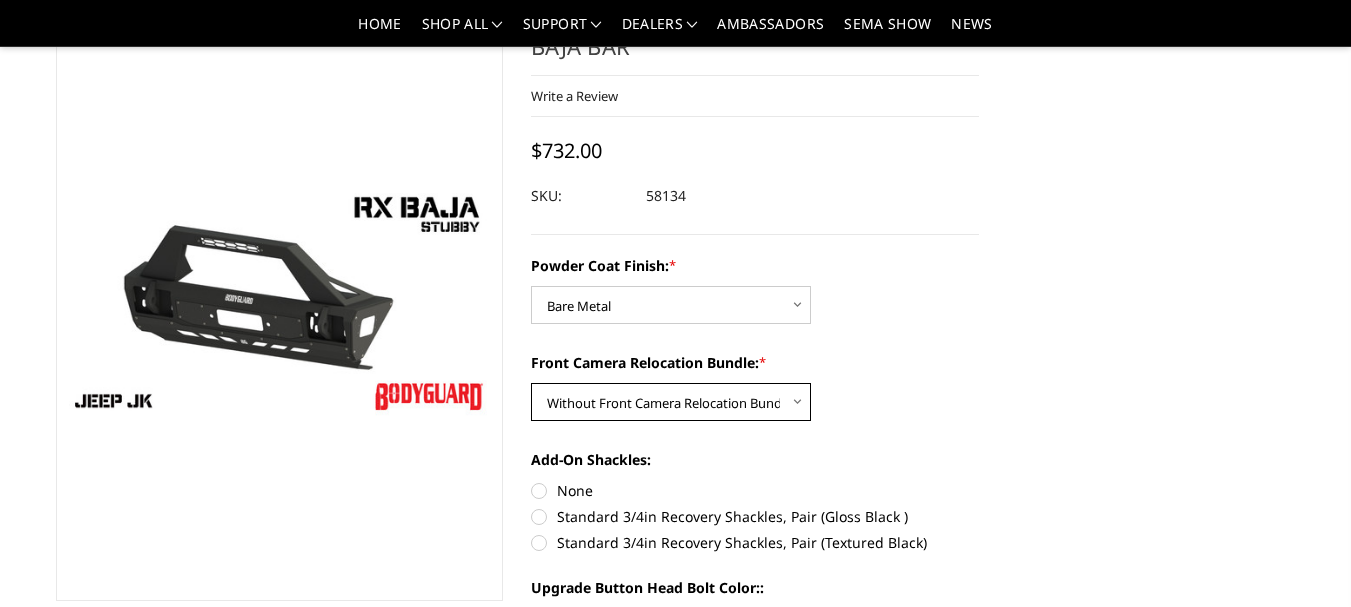click on "Choose Options
With Front Camera Relocation Bundle (Harness and Pod)
Without Front Camera Relocation Bundle" at bounding box center (671, 402) 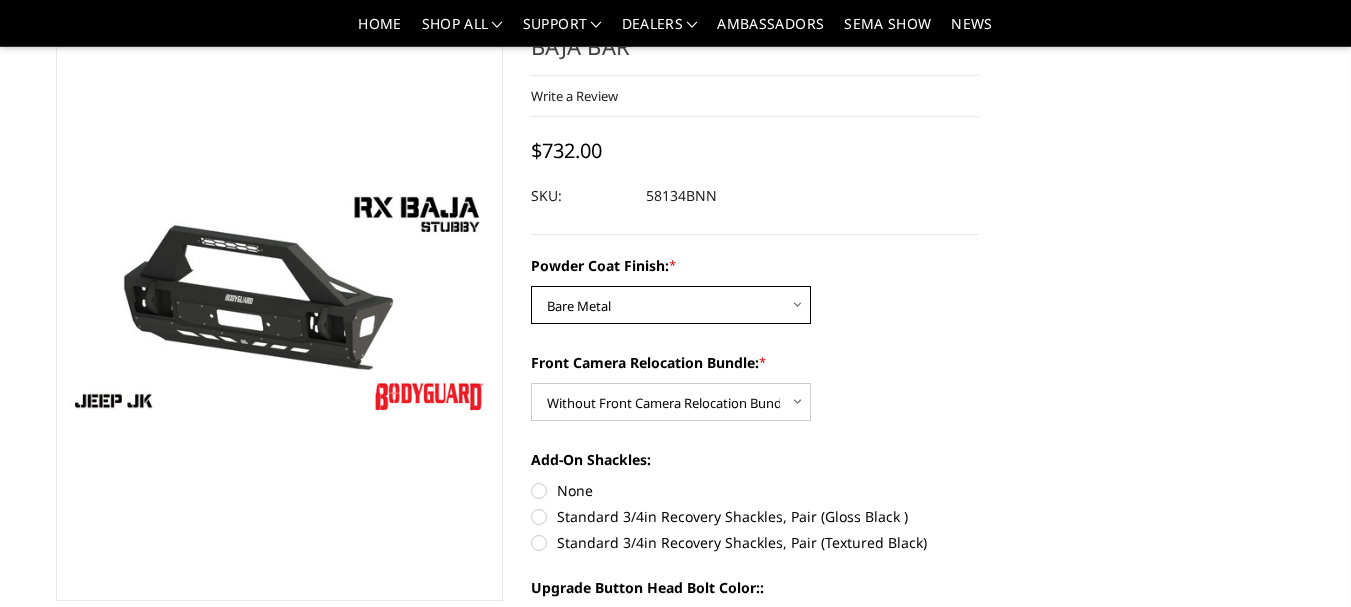 click on "Choose Options
Bare Metal
Textured Black Powder Coat" at bounding box center [671, 305] 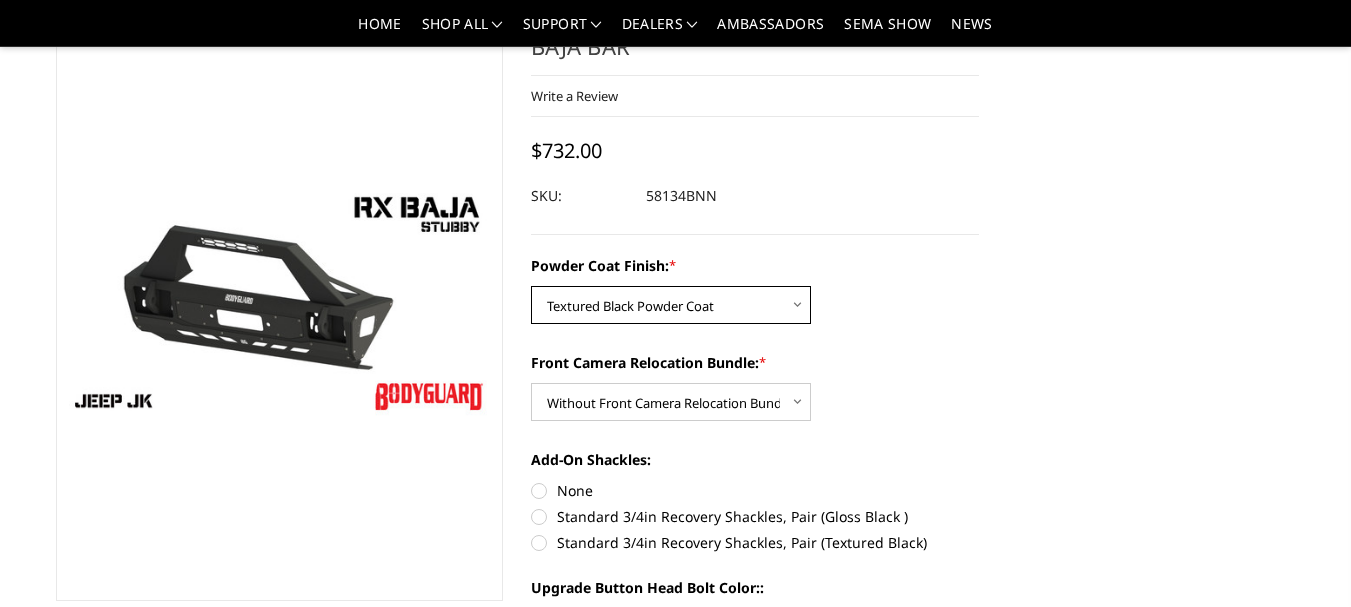 click on "Choose Options
Bare Metal
Textured Black Powder Coat" at bounding box center (671, 305) 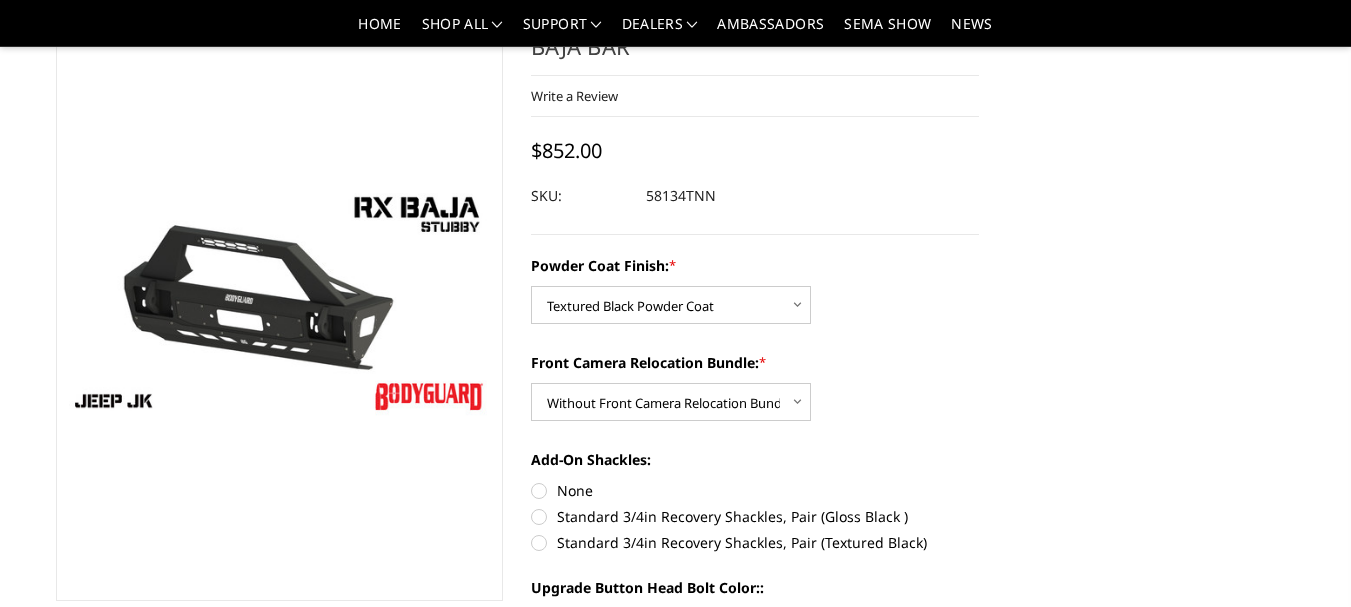 click on "None" at bounding box center [755, 490] 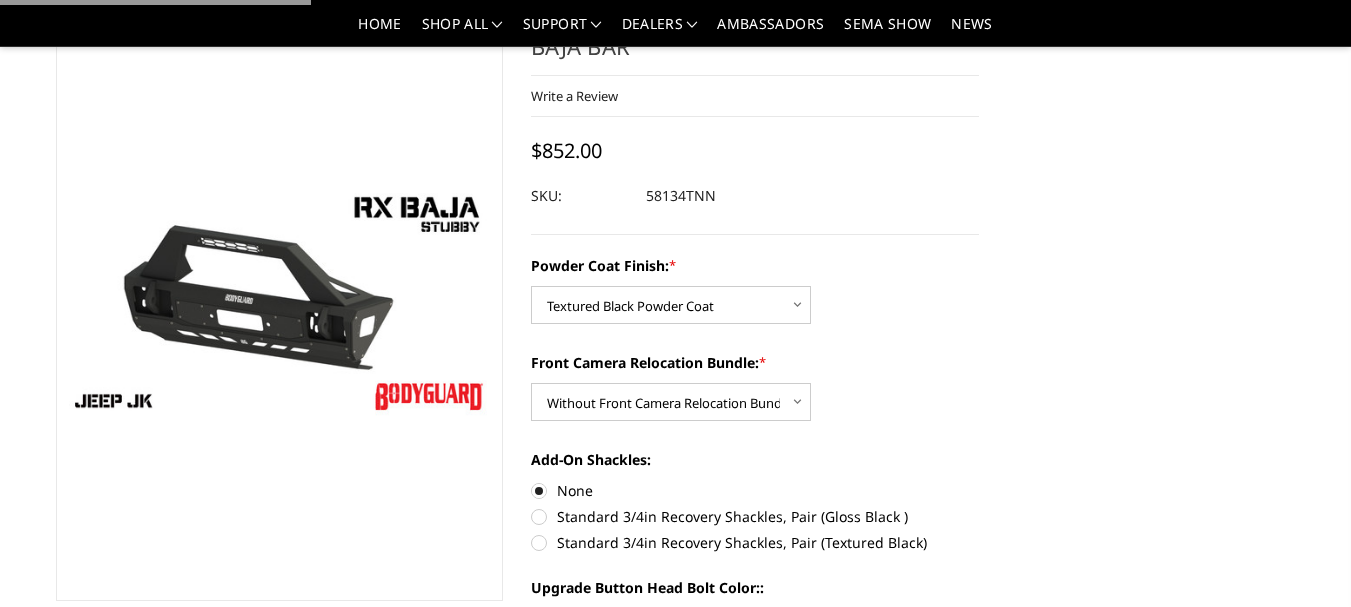 scroll, scrollTop: 200, scrollLeft: 0, axis: vertical 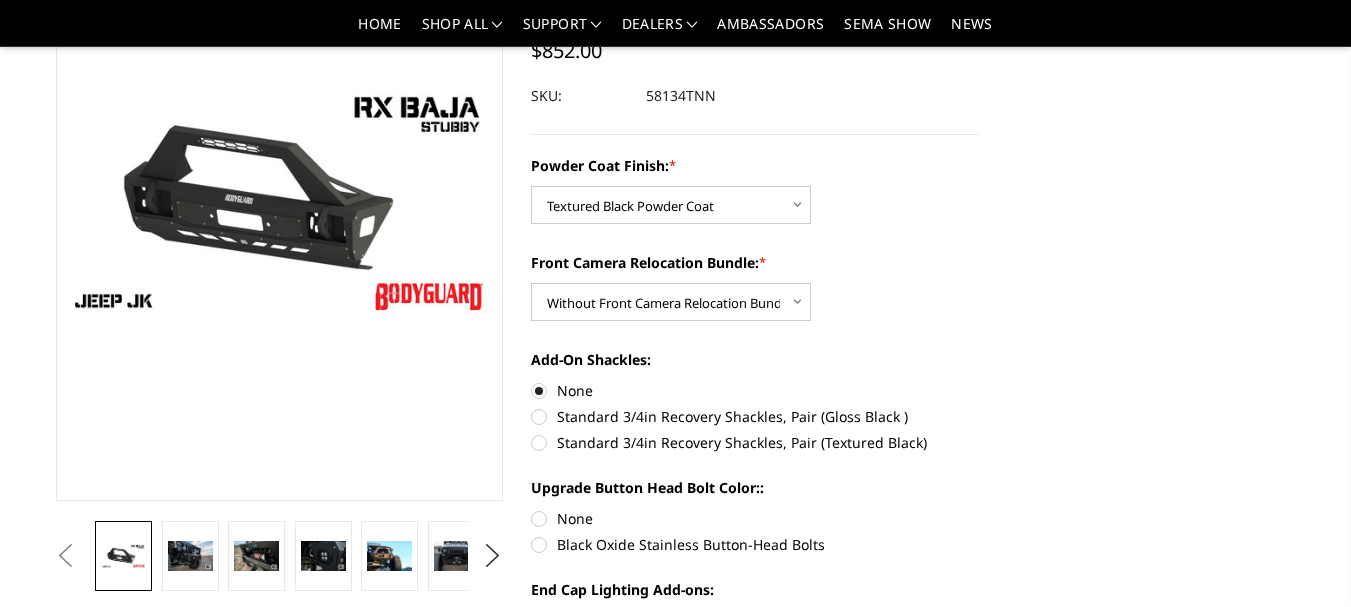 click on "Black Oxide Stainless Button-Head Bolts" at bounding box center [755, 544] 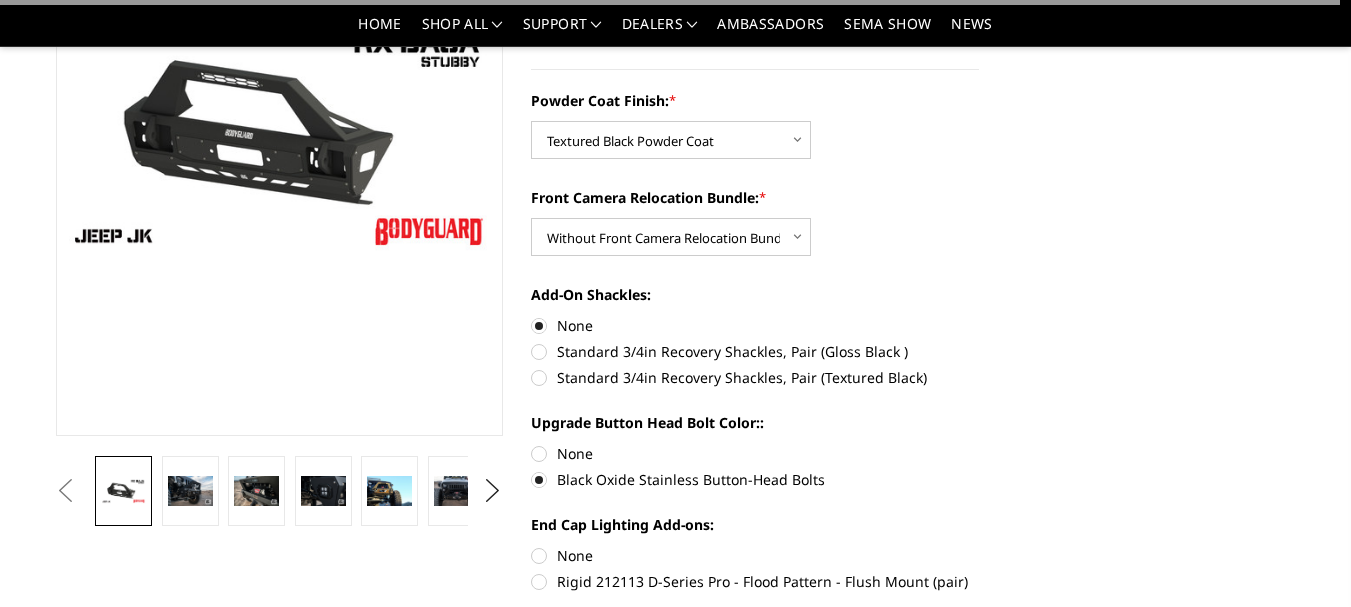 scroll, scrollTop: 300, scrollLeft: 0, axis: vertical 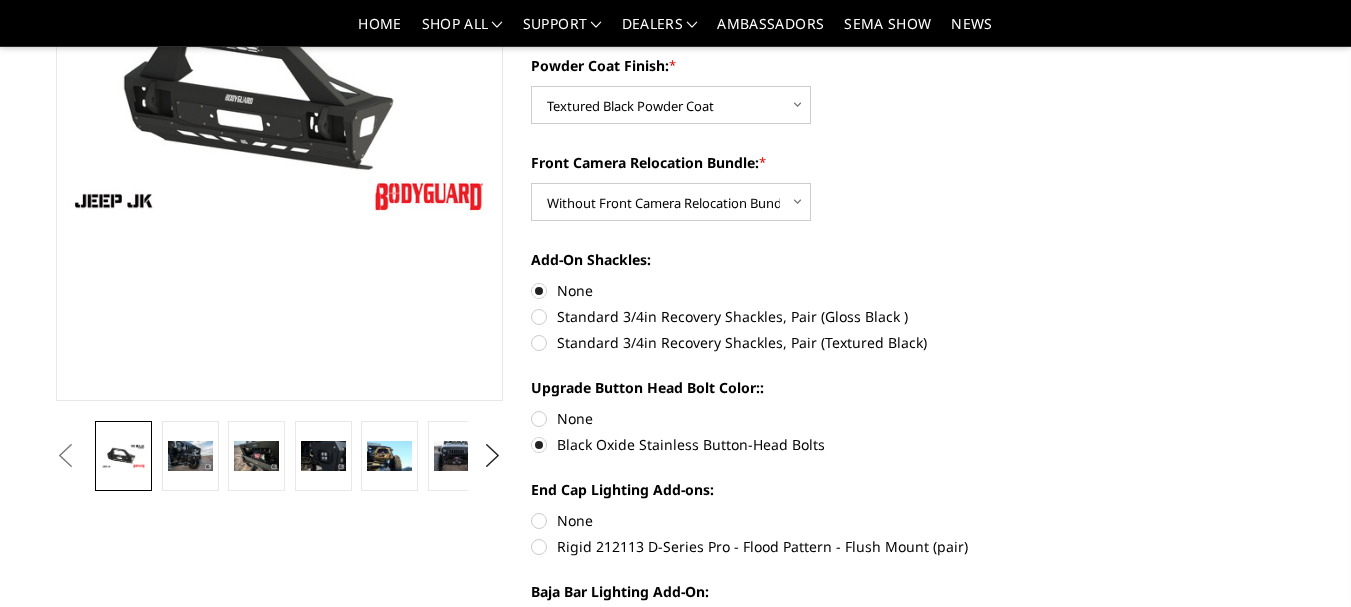 click on "None" at bounding box center (755, 520) 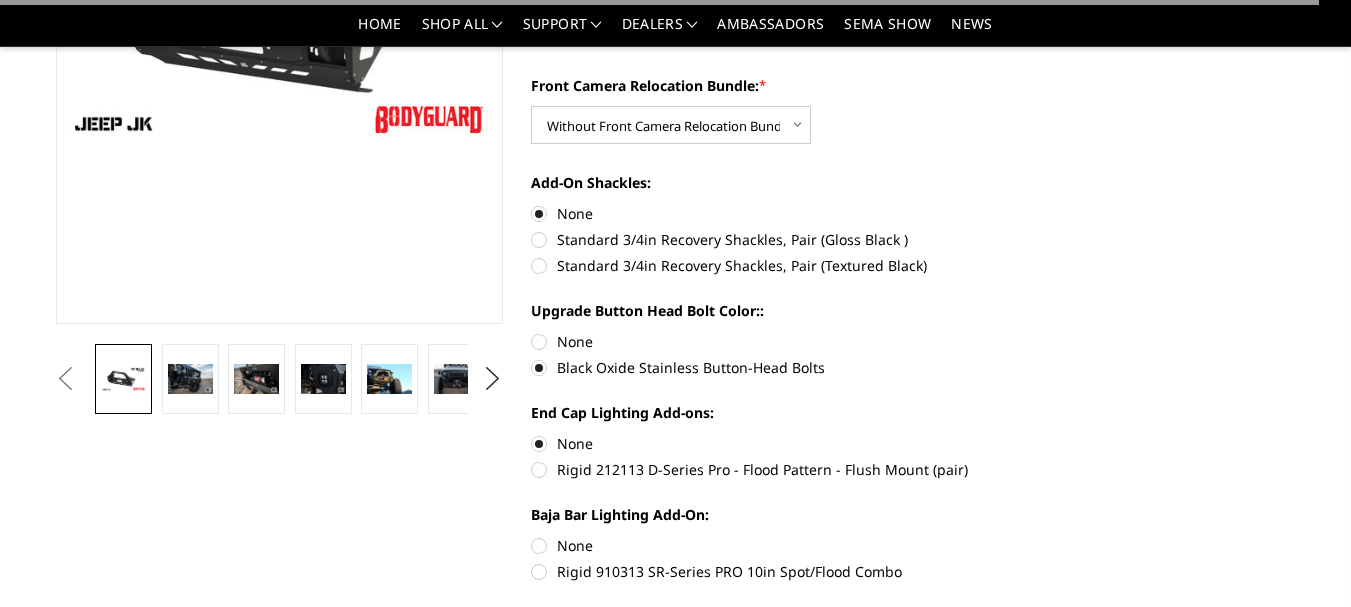 scroll, scrollTop: 400, scrollLeft: 0, axis: vertical 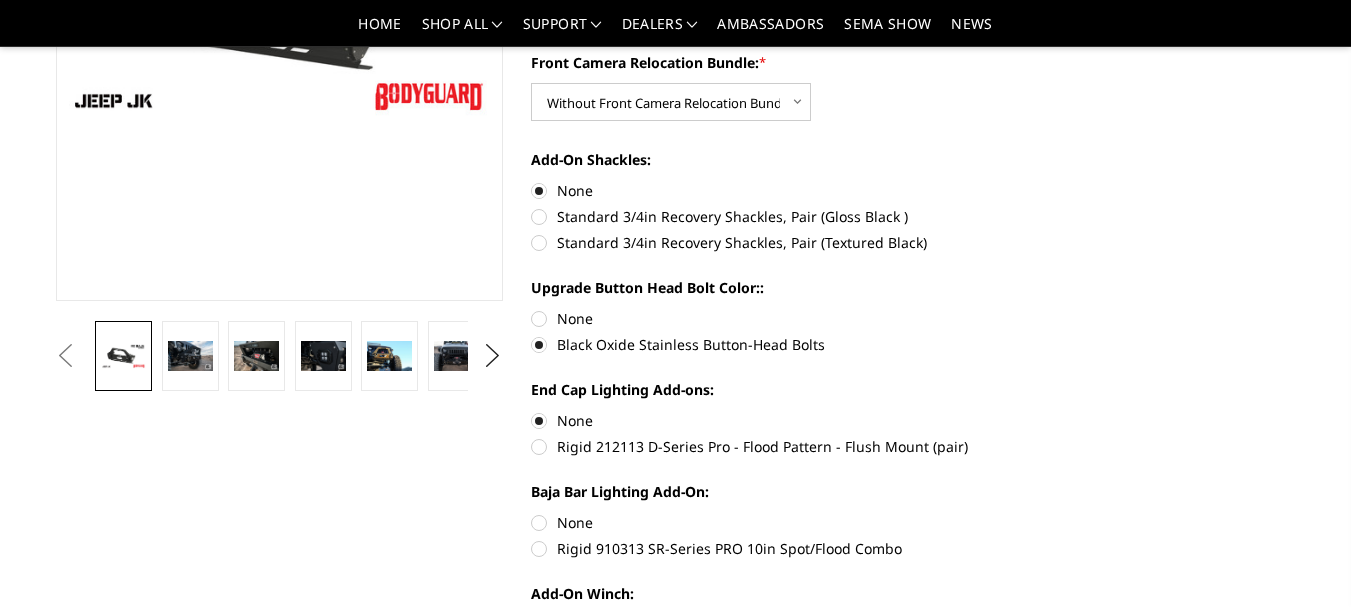 click on "None" at bounding box center (755, 522) 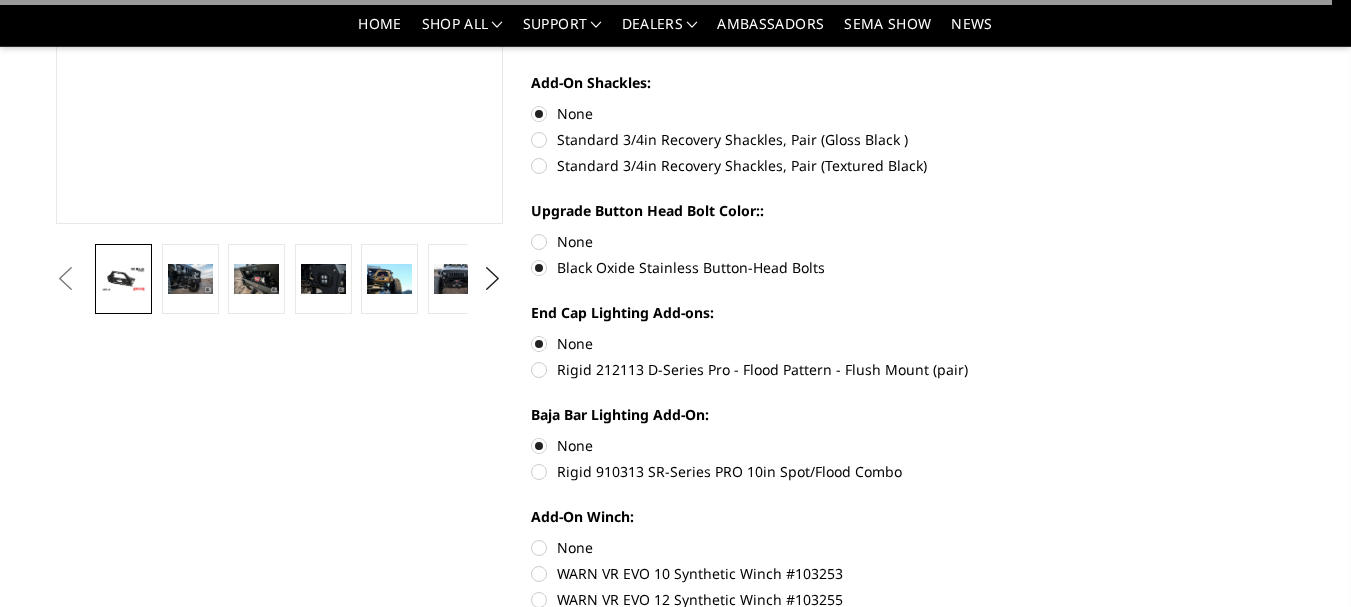 scroll, scrollTop: 500, scrollLeft: 0, axis: vertical 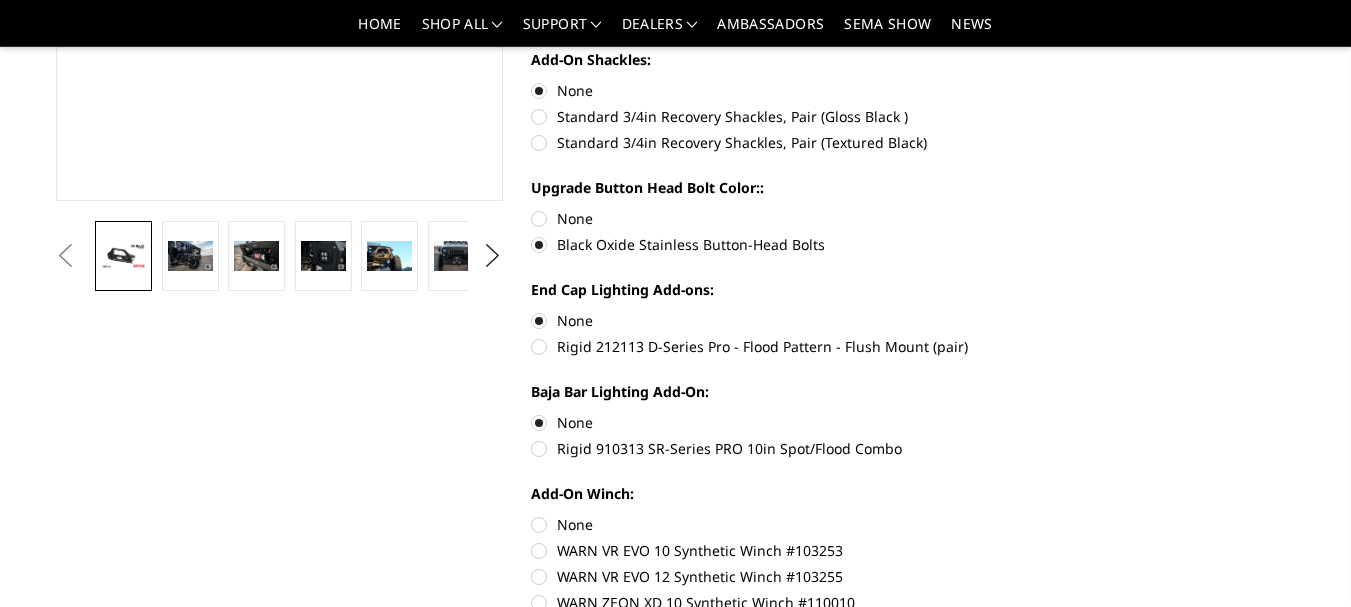 click on "None" at bounding box center [755, 524] 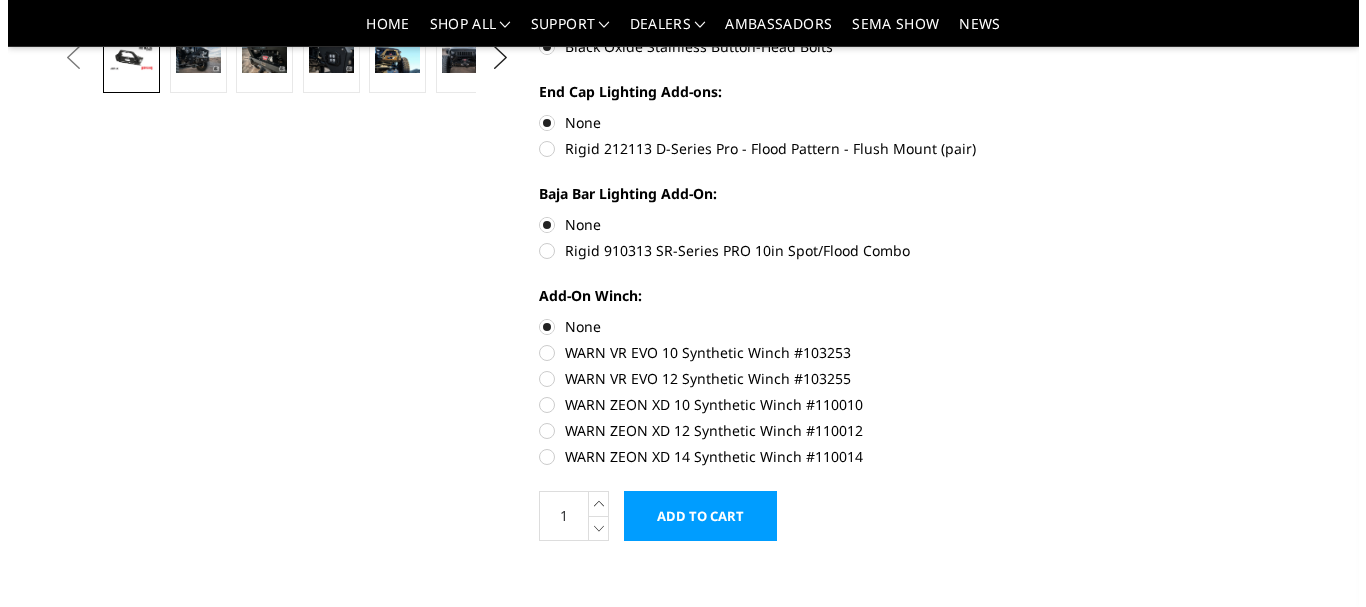 scroll, scrollTop: 700, scrollLeft: 0, axis: vertical 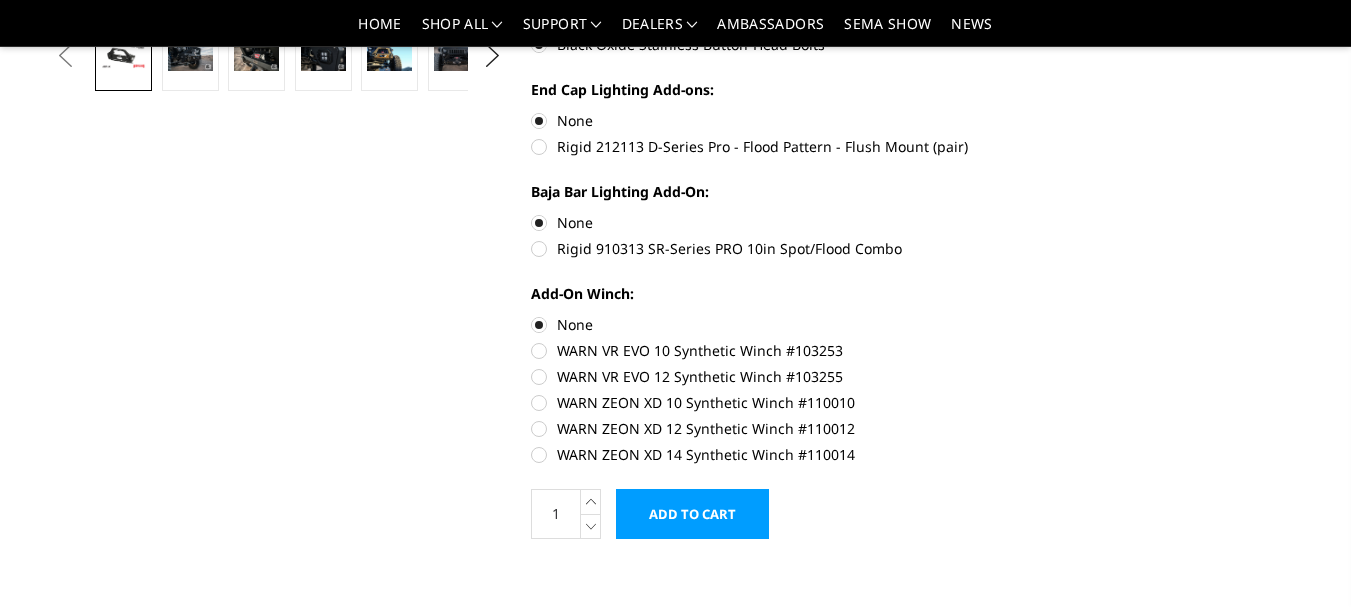 click on "Add to Cart" at bounding box center [692, 514] 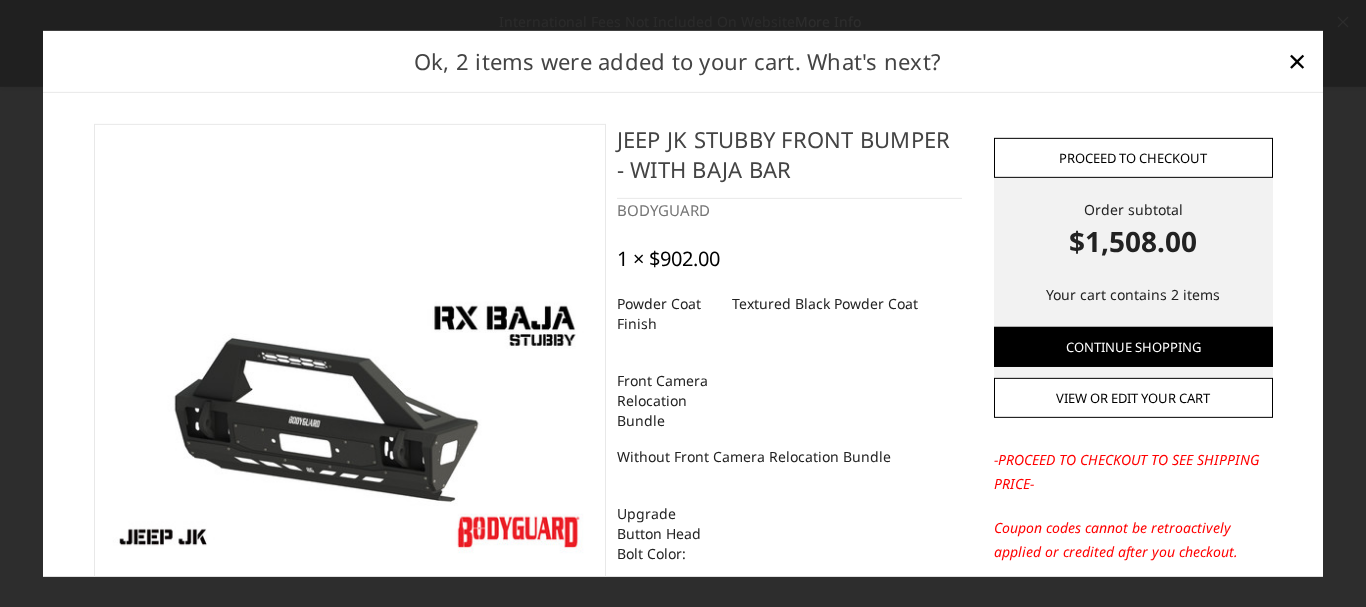click on "Proceed to checkout" at bounding box center [1133, 158] 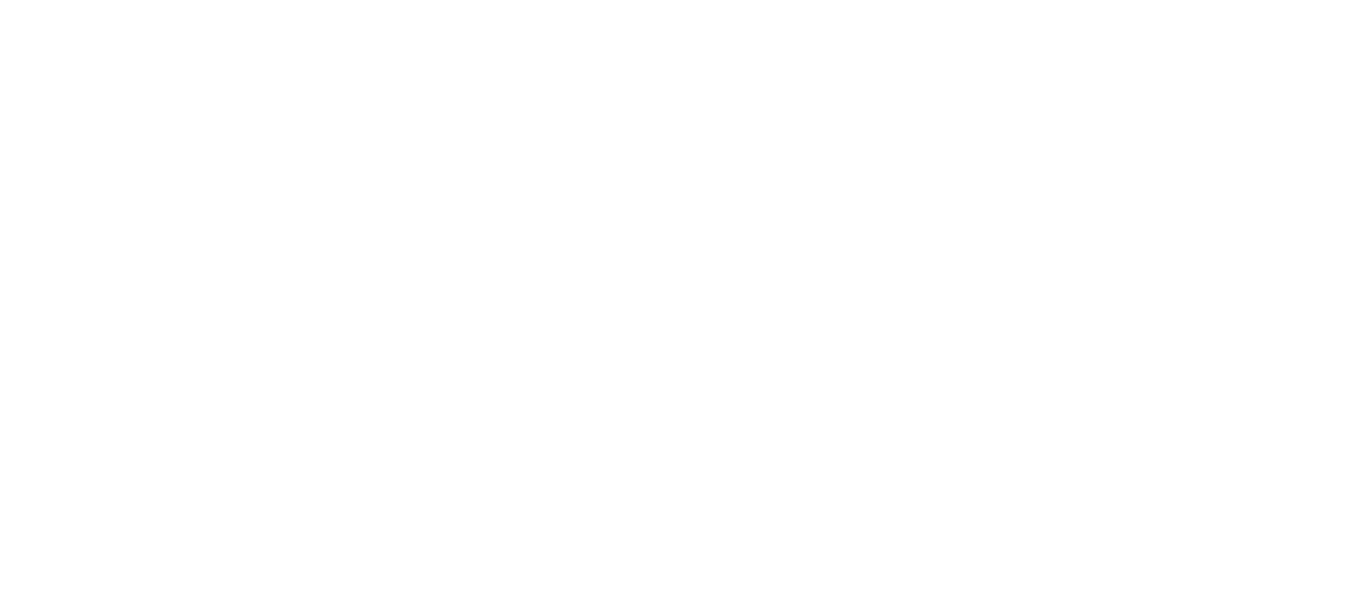 scroll, scrollTop: 0, scrollLeft: 0, axis: both 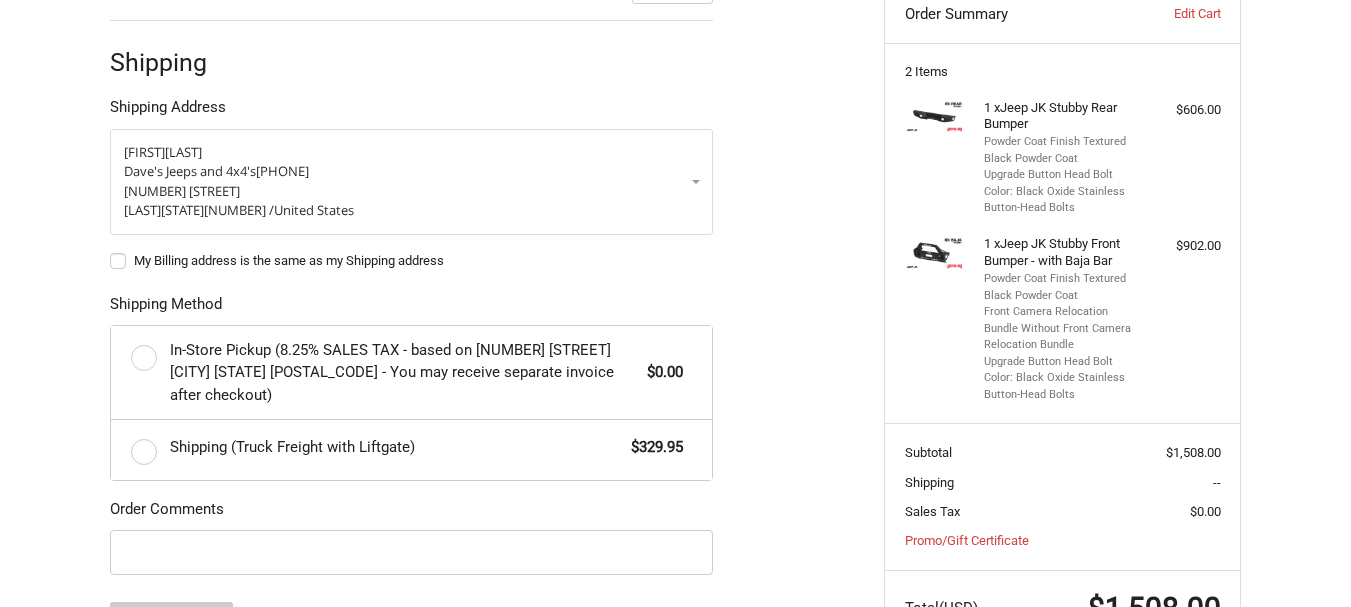 click on "My Billing address is the same as my Shipping address" at bounding box center [411, 261] 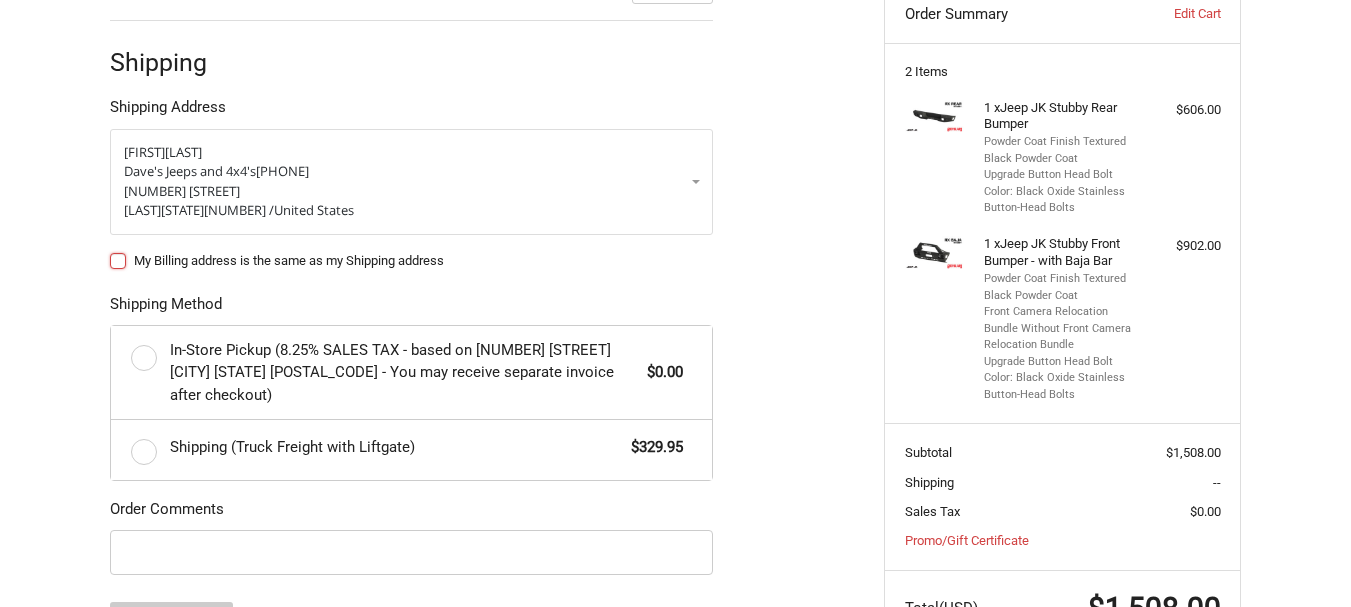 click on "My Billing address is the same as my Shipping address" at bounding box center (110, 251) 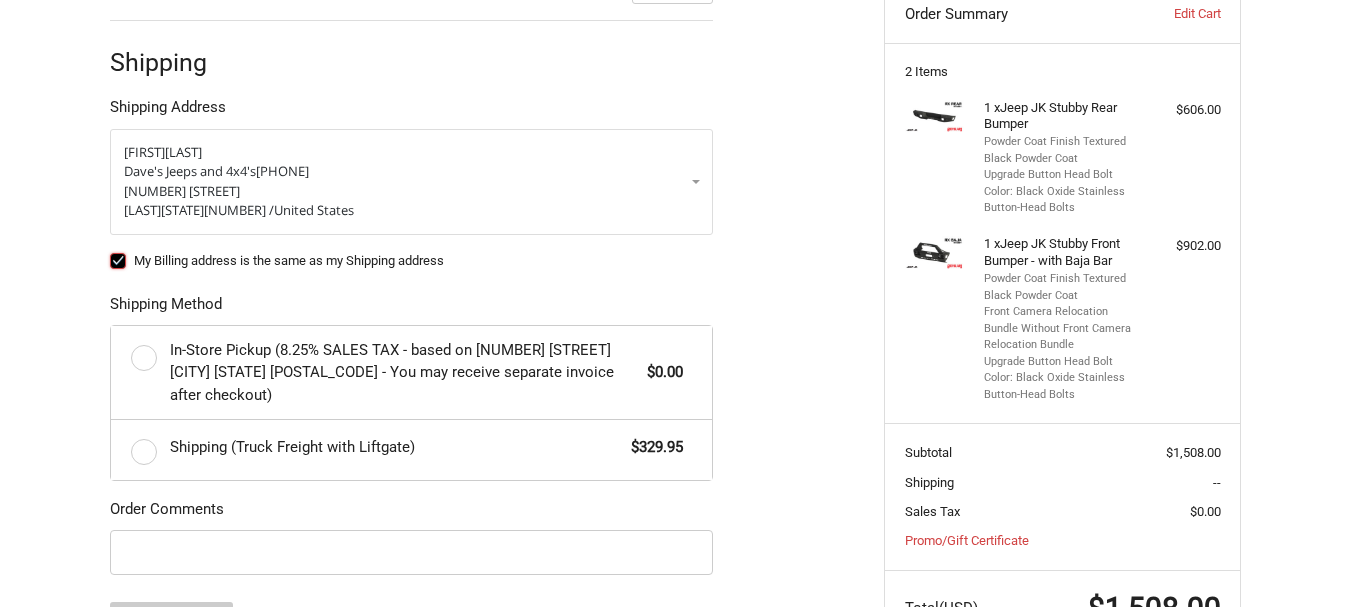 checkbox on "true" 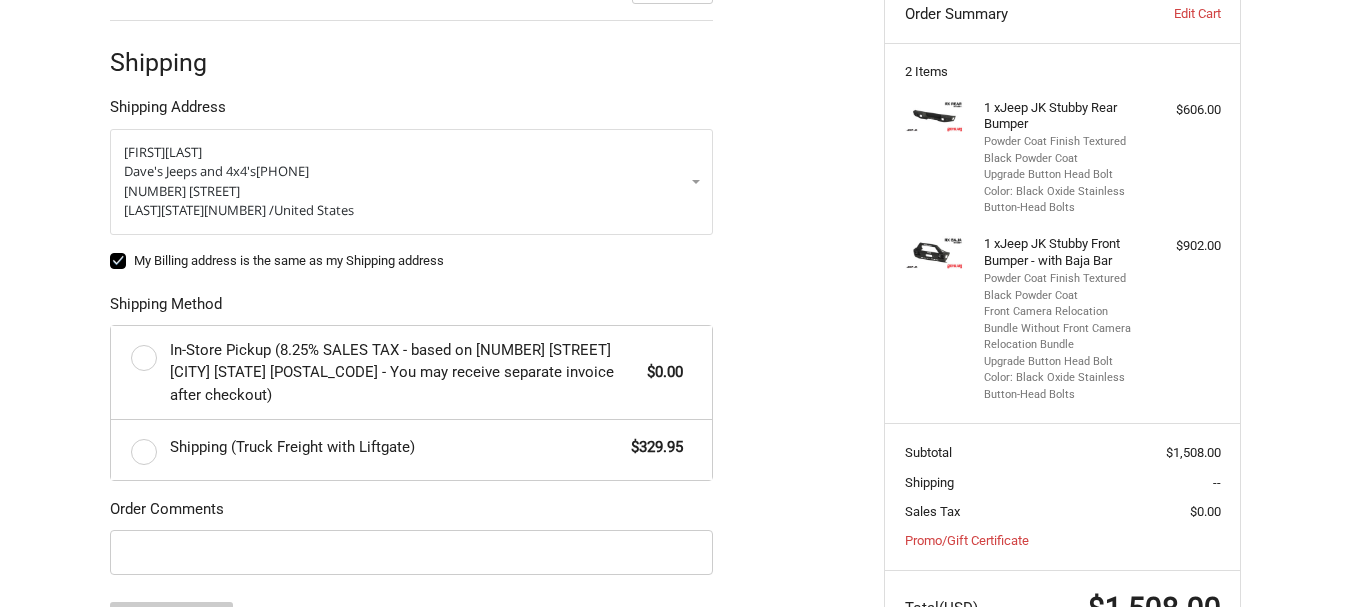 click on "Shipping (Truck Freight with Liftgate) $329.95" at bounding box center (411, 450) 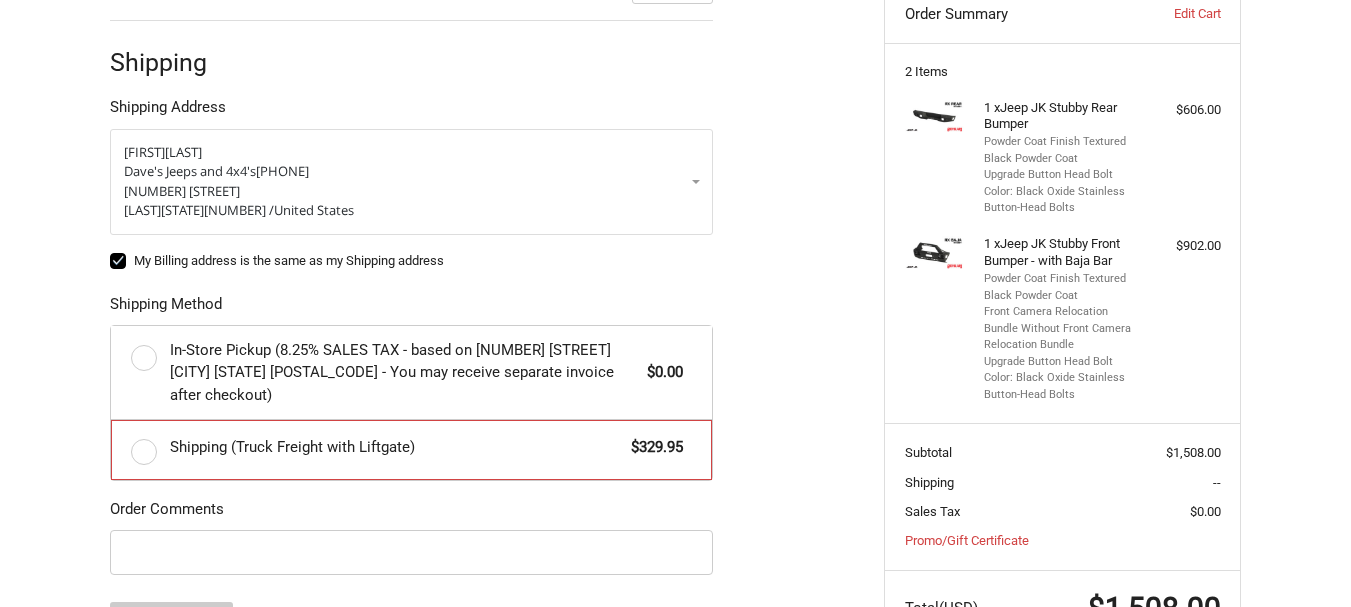 radio on "true" 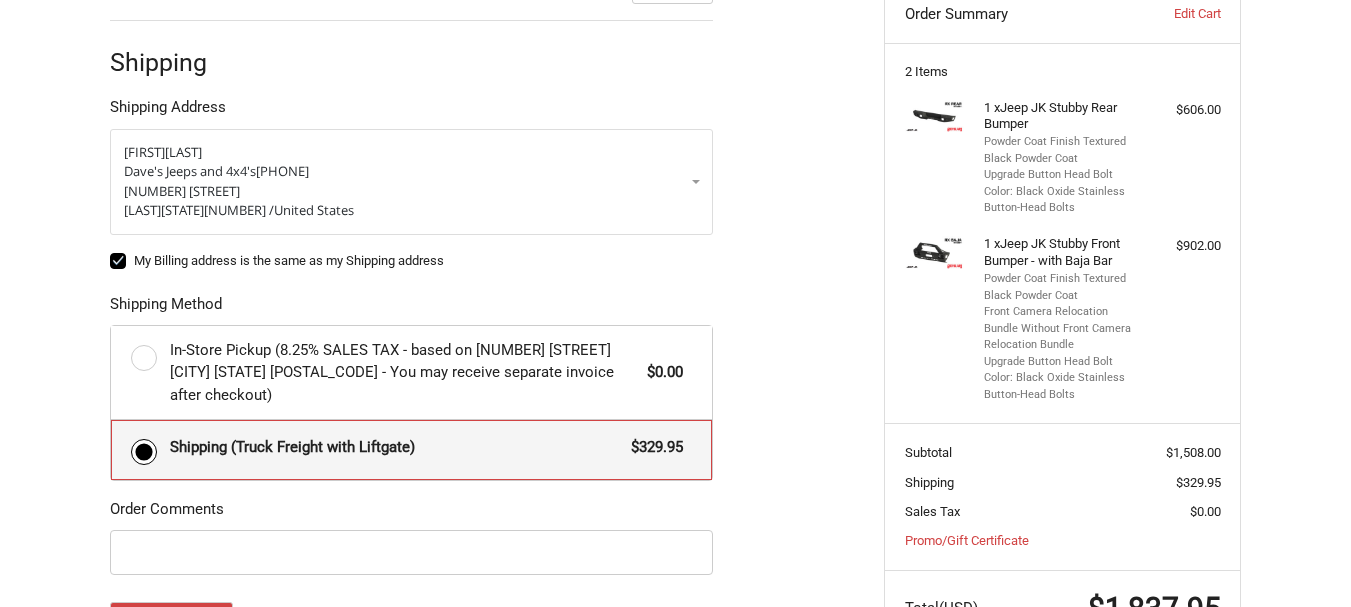scroll, scrollTop: 455, scrollLeft: 0, axis: vertical 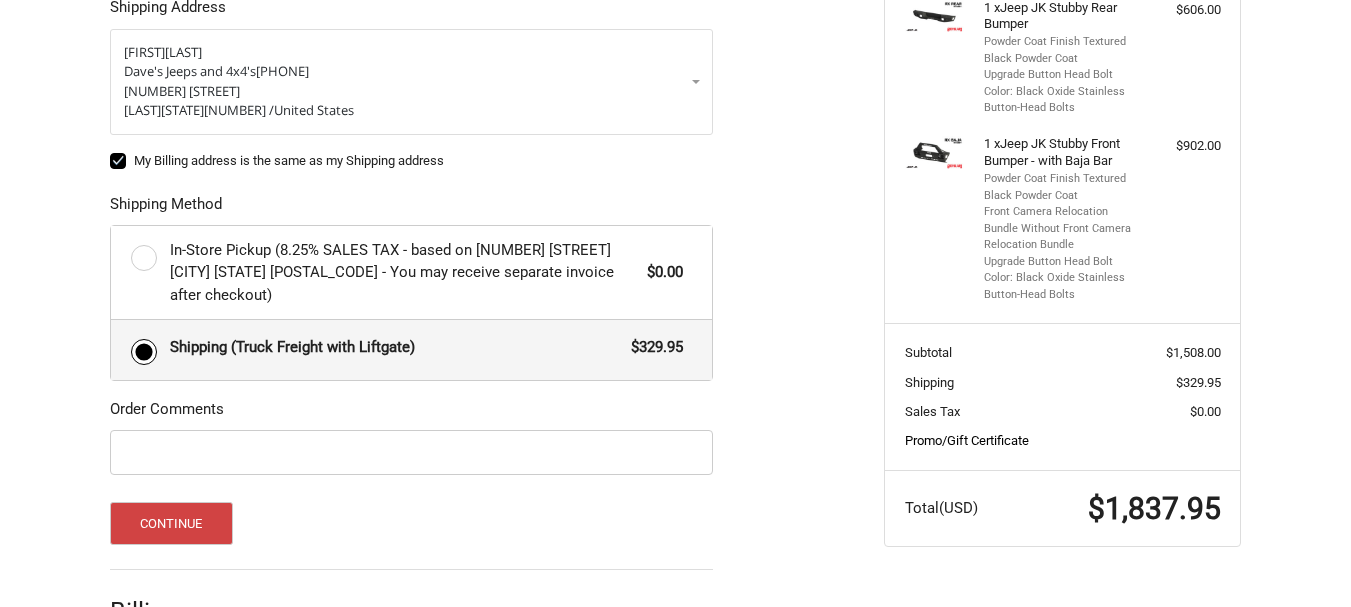 click on "Promo/Gift Certificate" at bounding box center (967, 440) 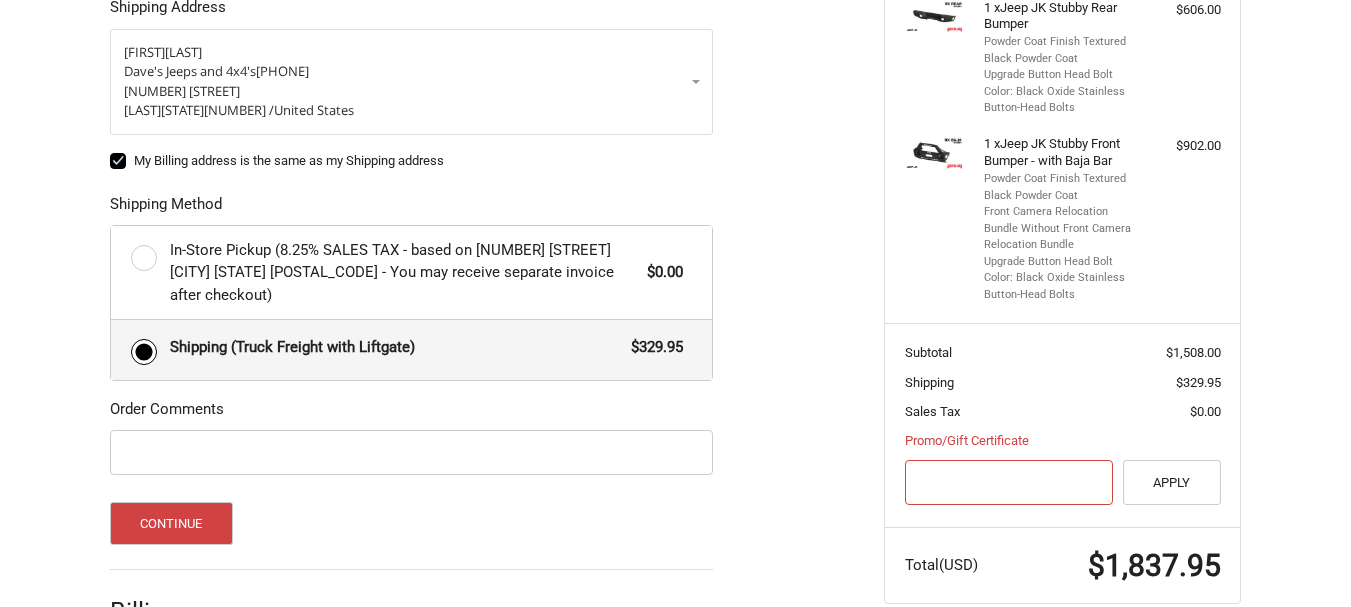 click at bounding box center (1009, 482) 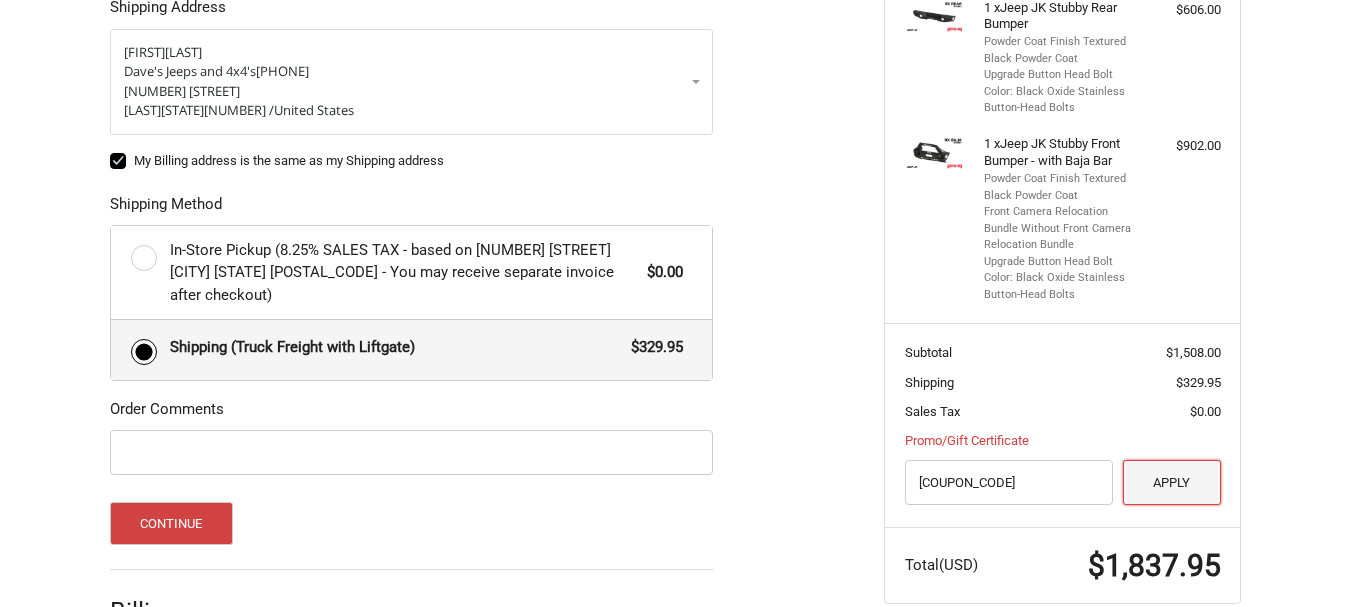 click on "Apply" at bounding box center (1172, 482) 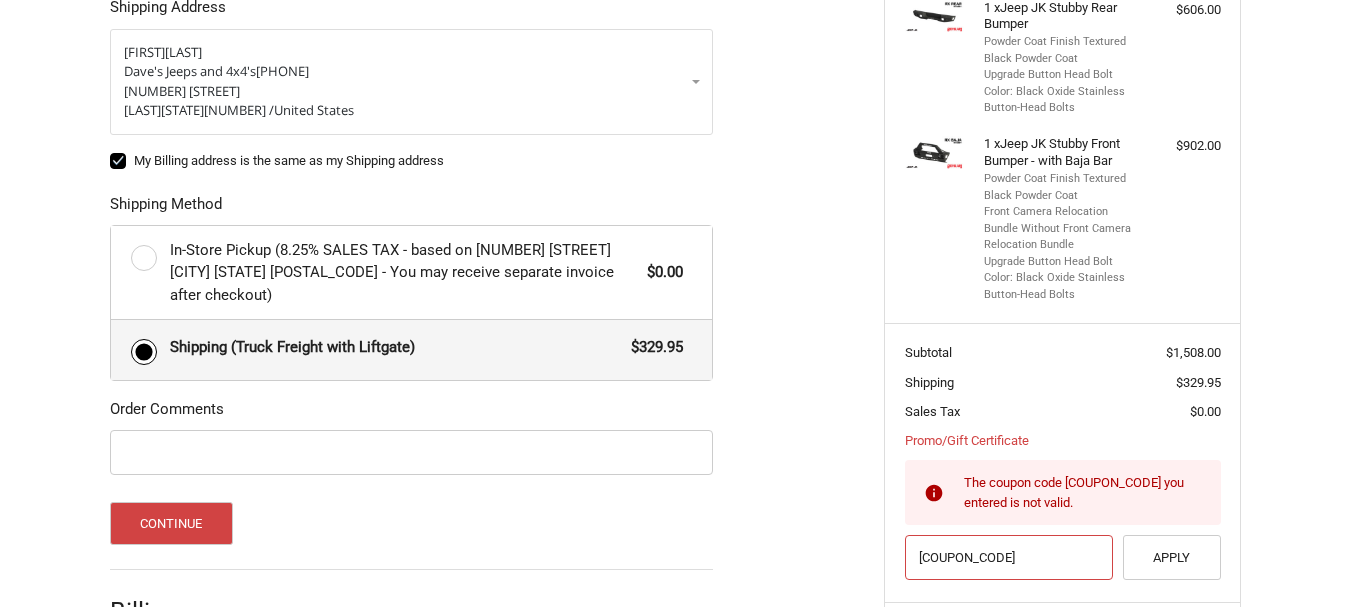 click on "SM52" at bounding box center (1009, 557) 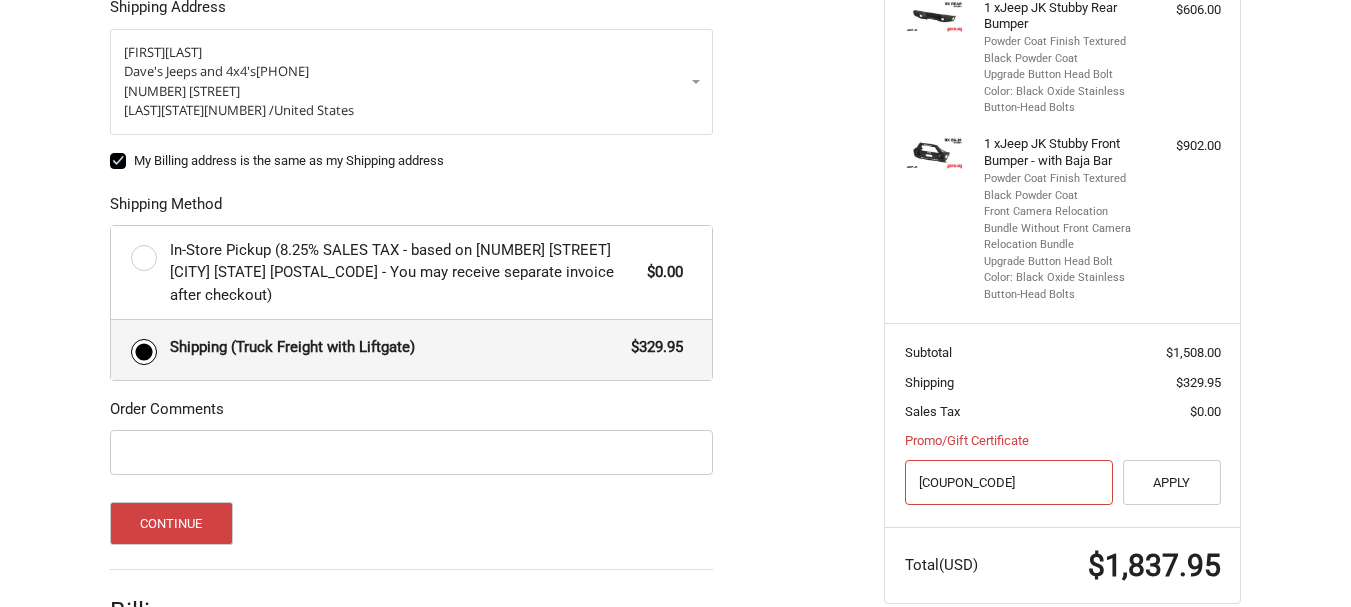 type on "CM52" 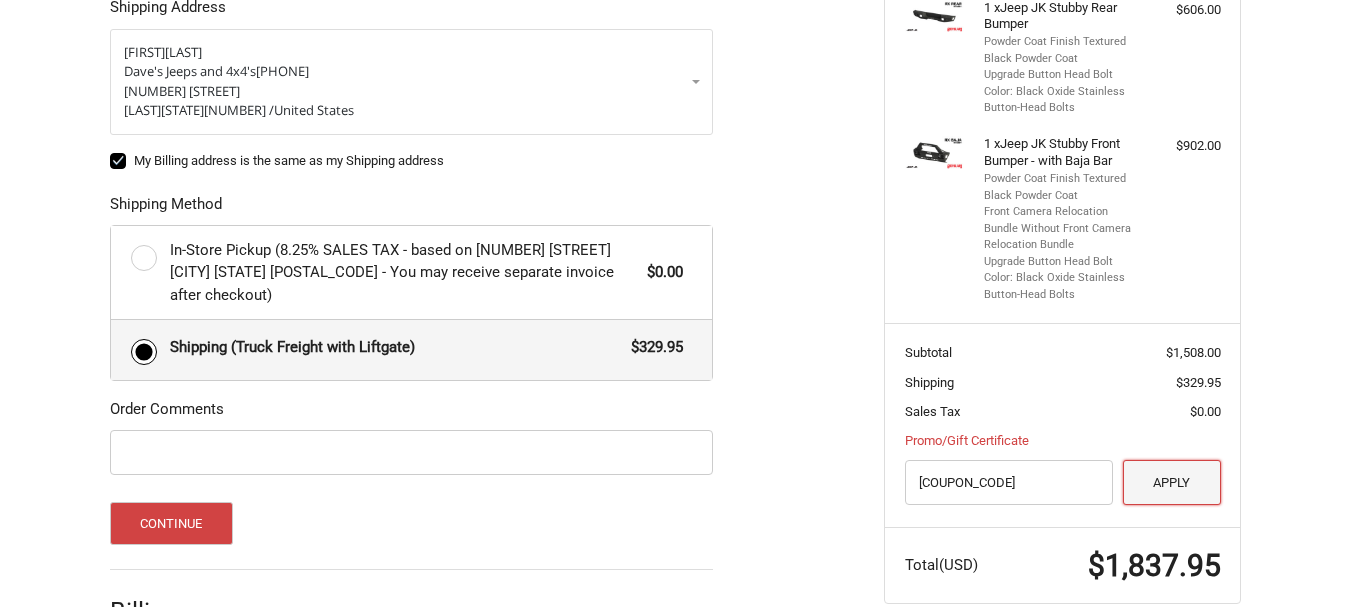 click on "Apply" at bounding box center (1172, 482) 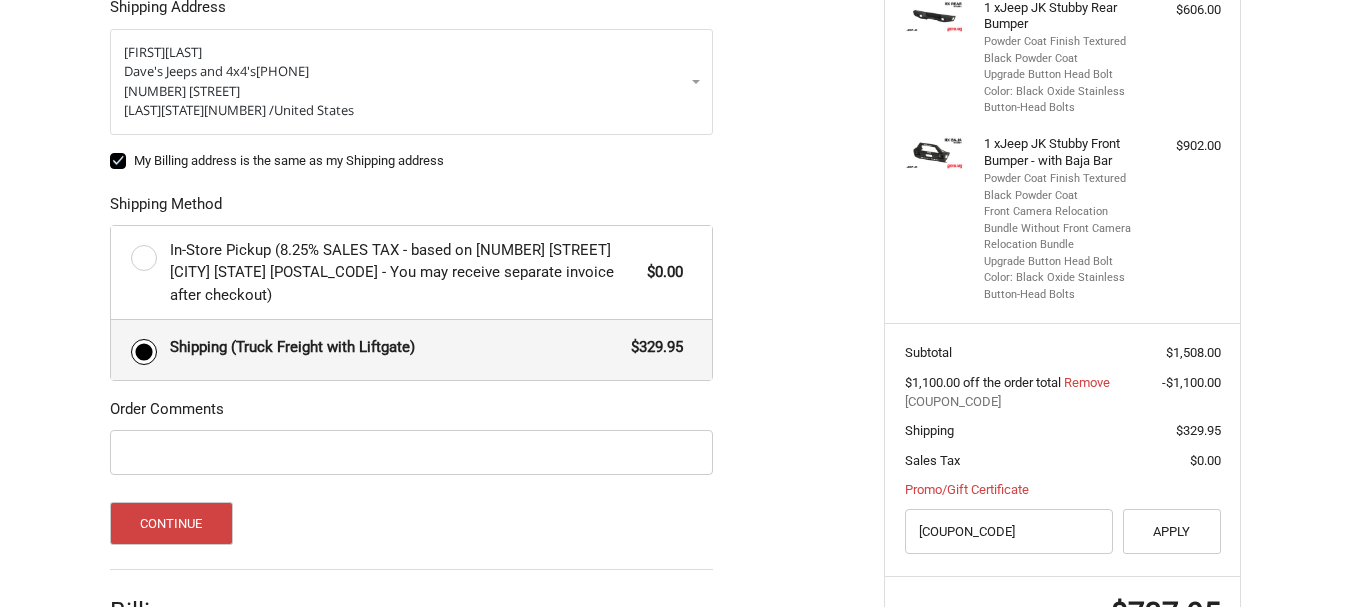 scroll, scrollTop: 555, scrollLeft: 0, axis: vertical 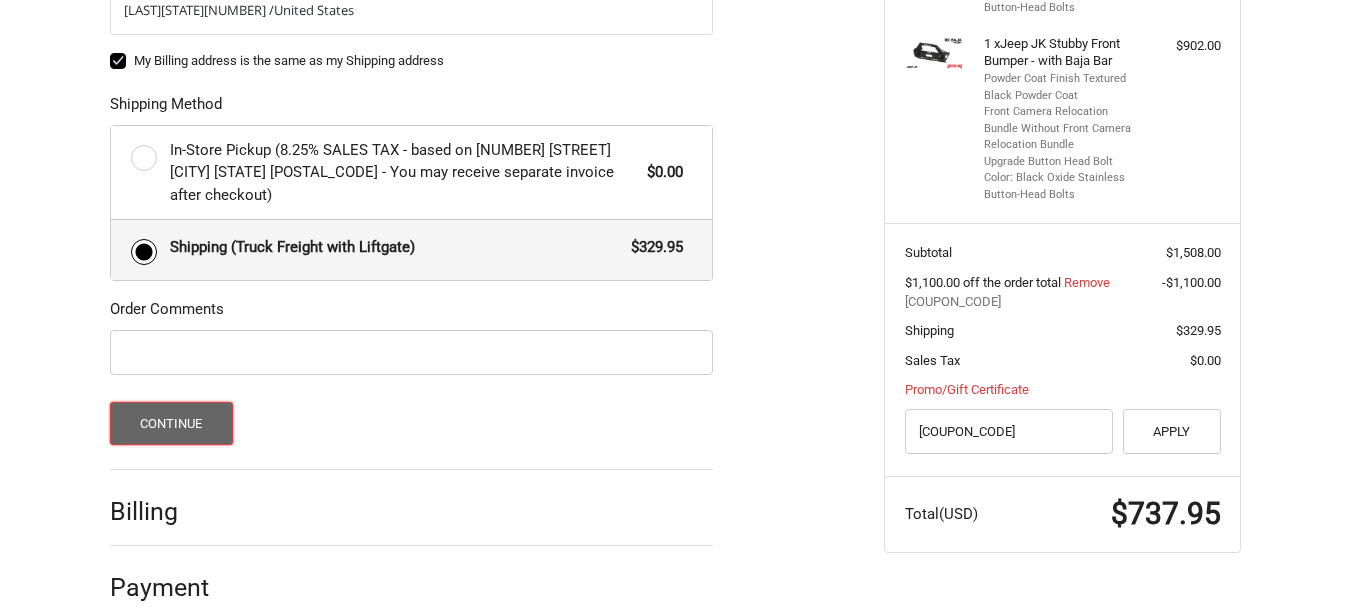 click on "Continue" at bounding box center (171, 423) 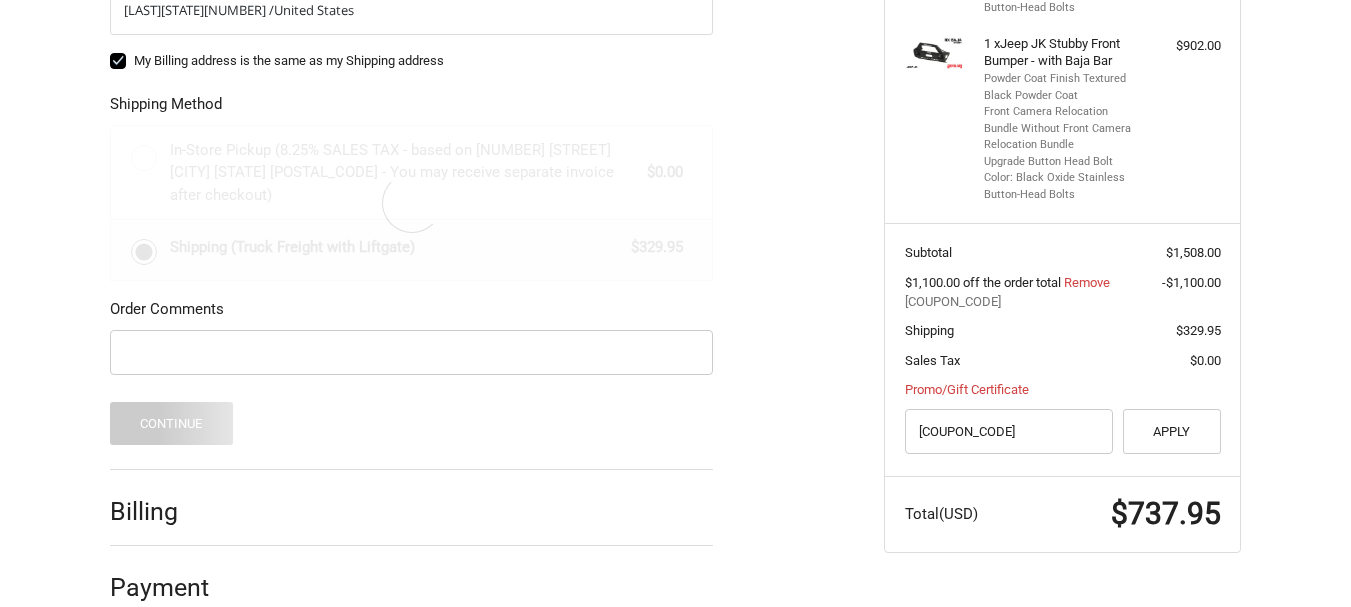 scroll, scrollTop: 540, scrollLeft: 0, axis: vertical 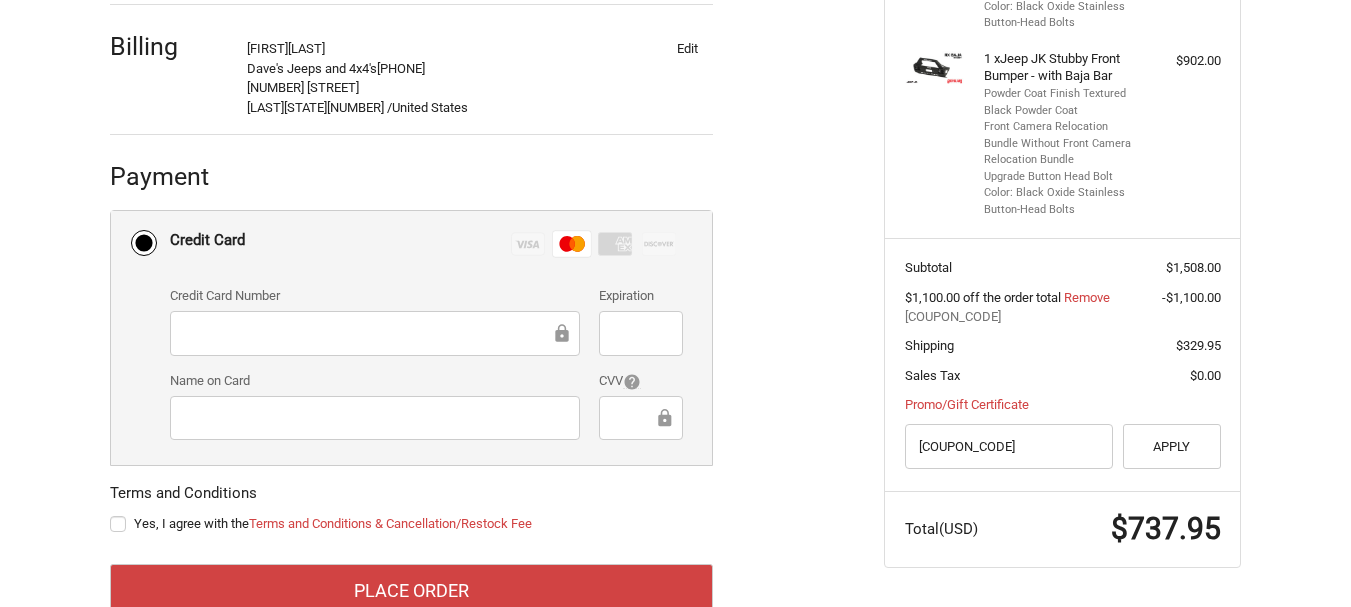 click on "Yes, I agree with the  Terms and Conditions & Cancellation/Restock Fee" at bounding box center (411, 524) 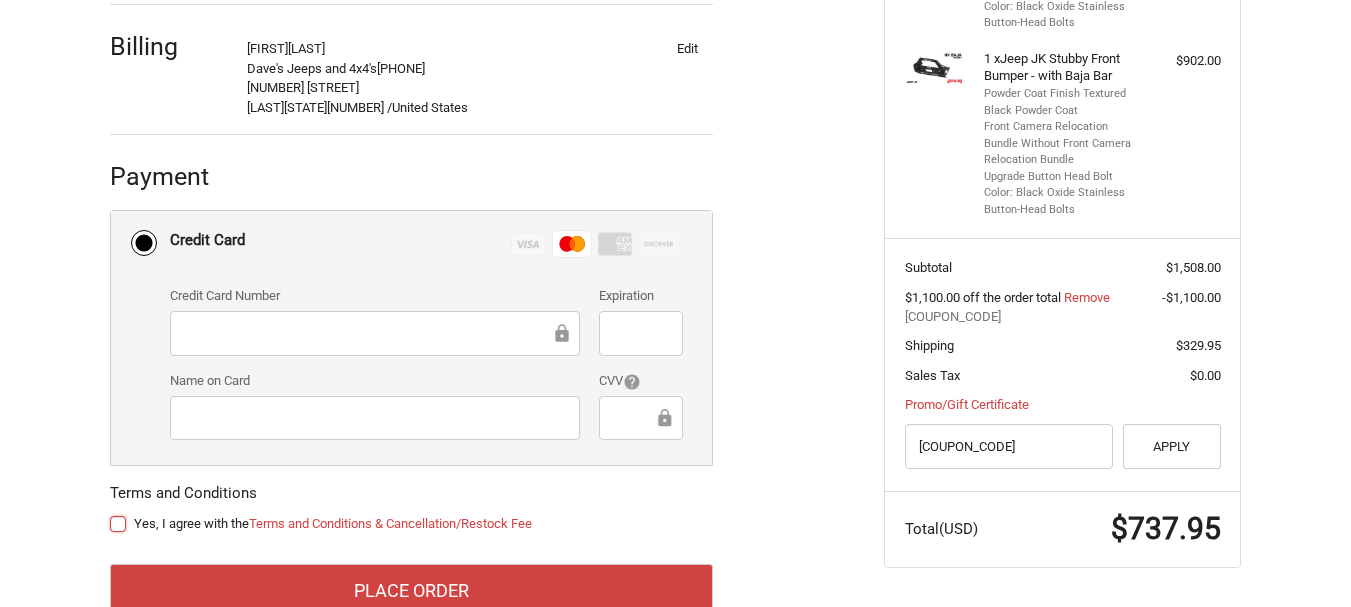 click on "Yes, I agree with the  Terms and Conditions & Cancellation/Restock Fee" at bounding box center (110, 514) 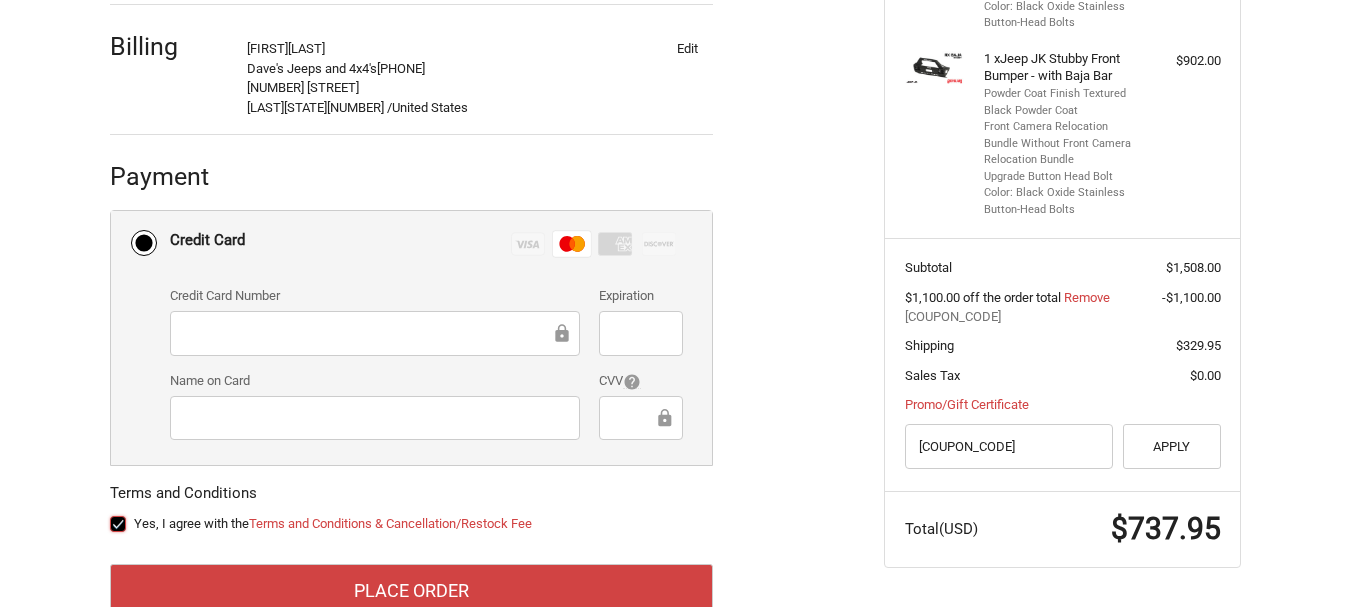checkbox on "true" 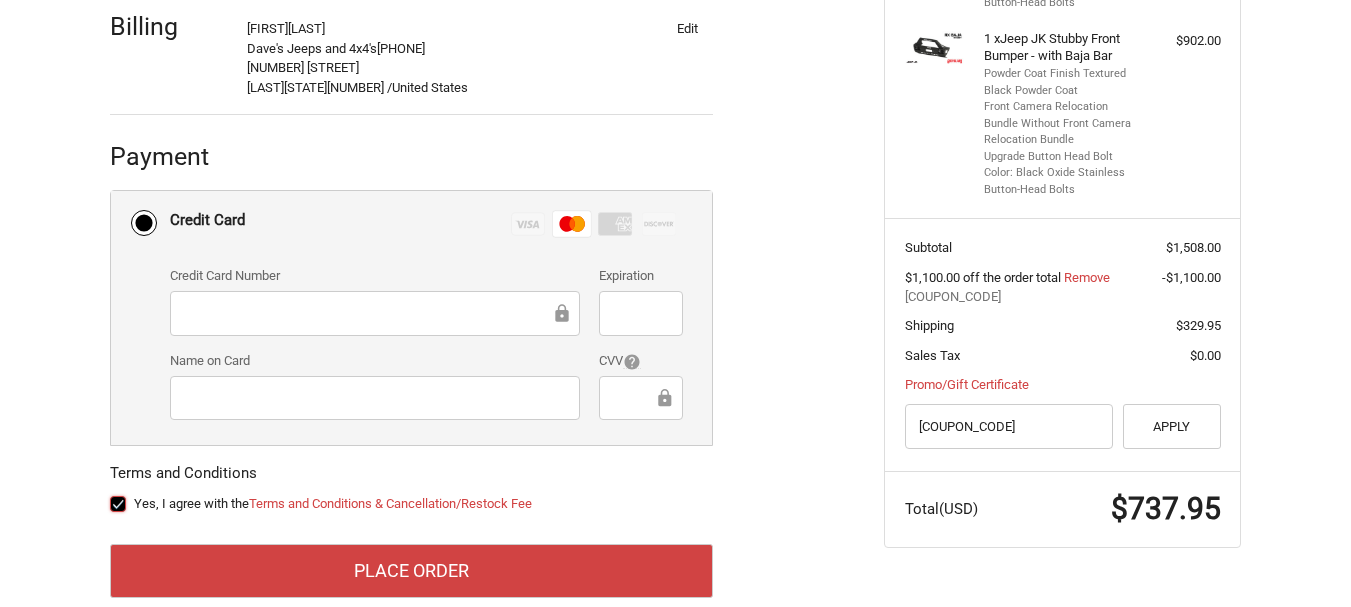 scroll, scrollTop: 596, scrollLeft: 0, axis: vertical 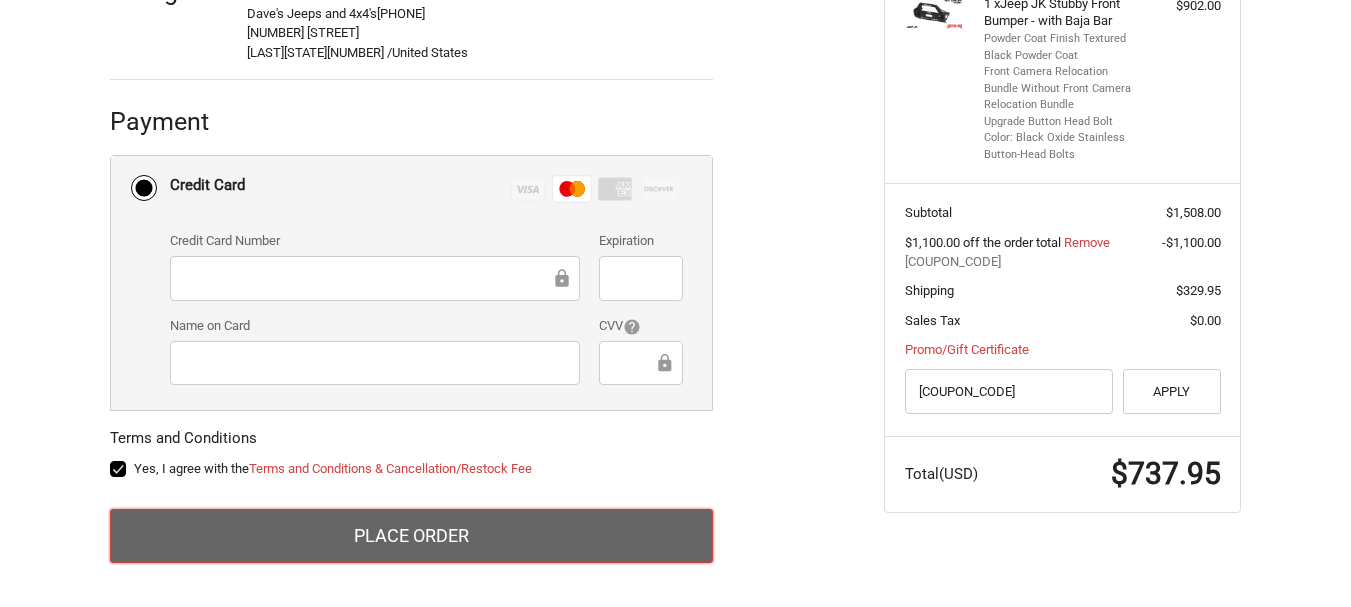 click on "Place Order" at bounding box center [411, 536] 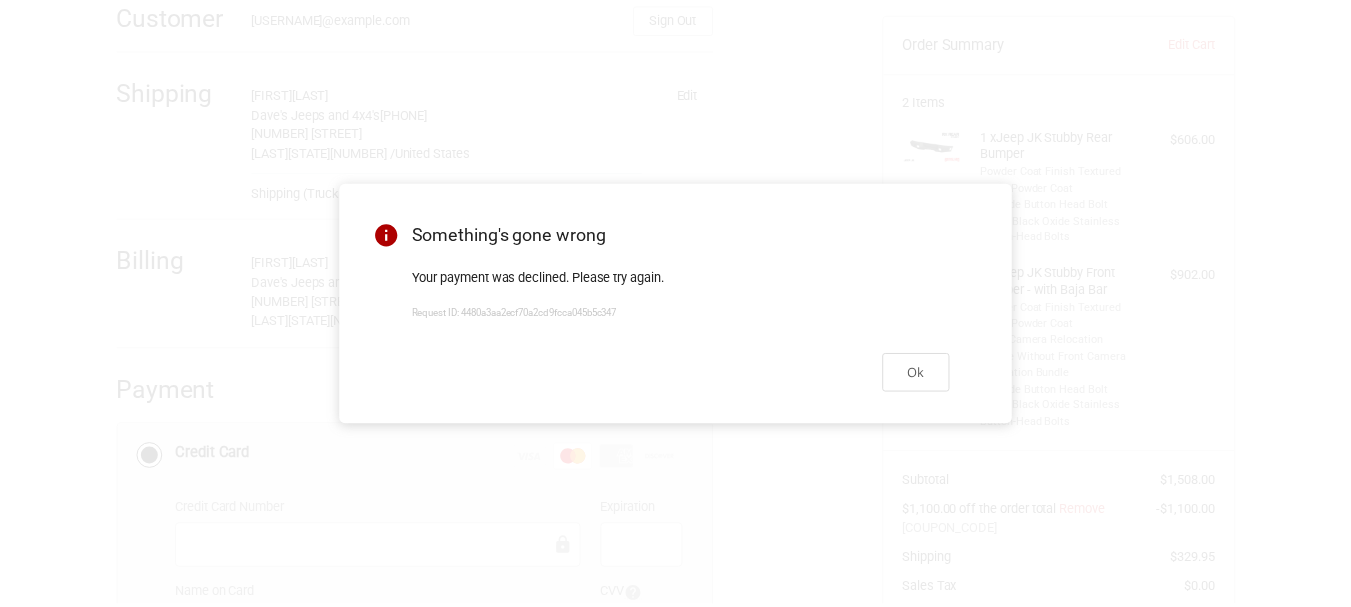 scroll, scrollTop: 296, scrollLeft: 0, axis: vertical 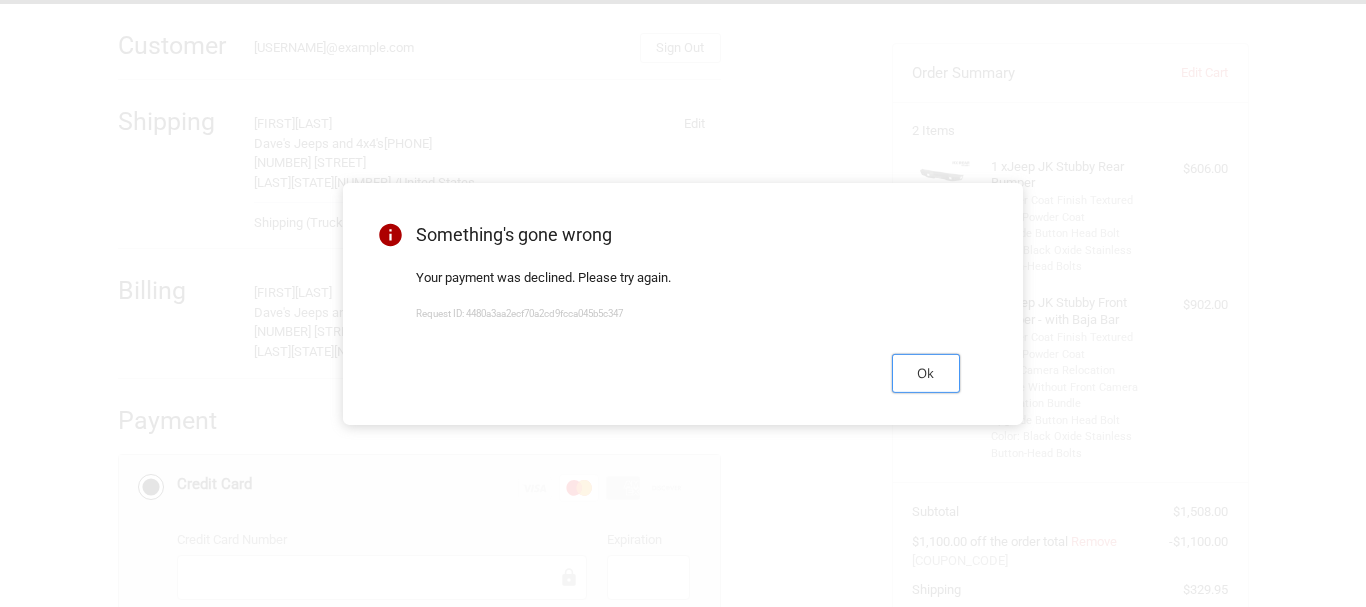 click on "Ok" at bounding box center [926, 373] 